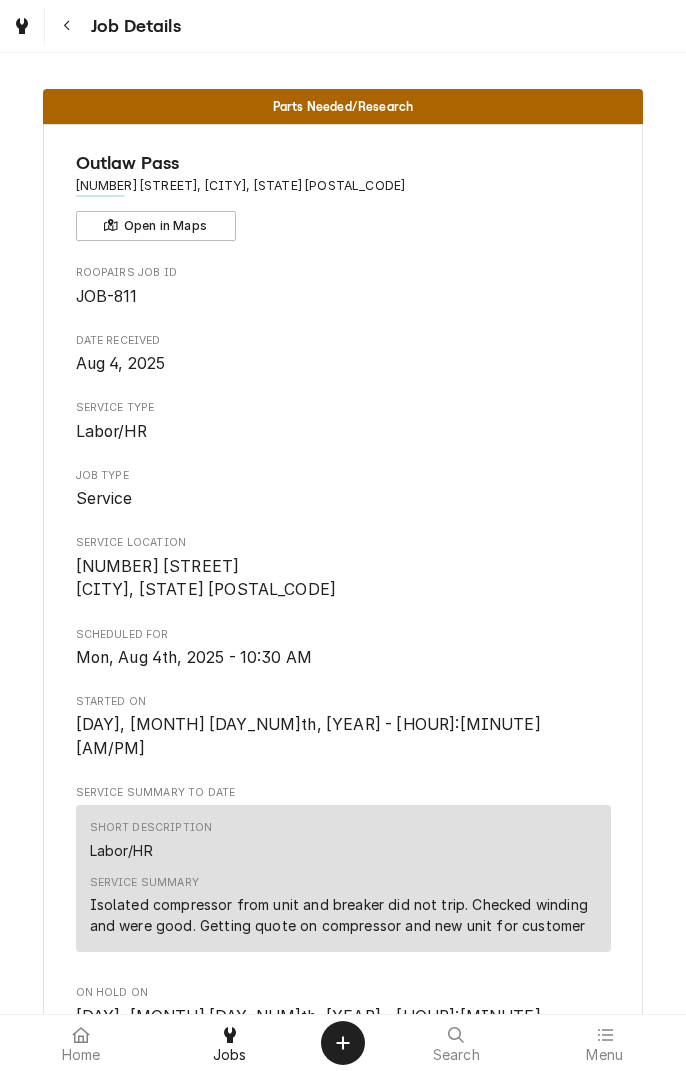 scroll, scrollTop: 0, scrollLeft: 0, axis: both 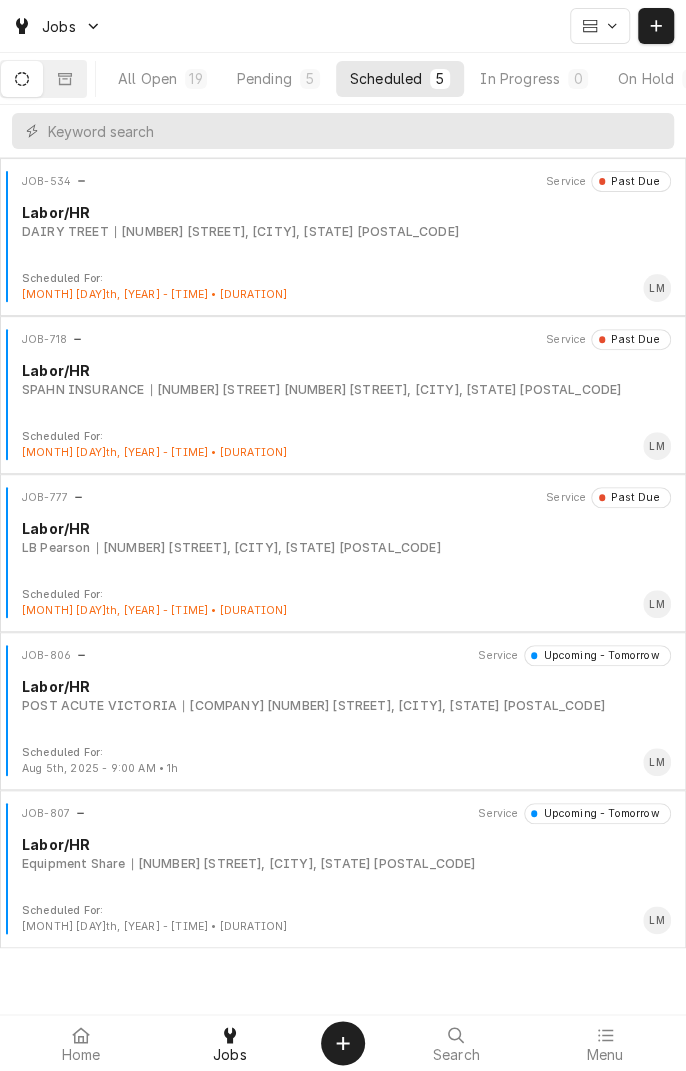 click 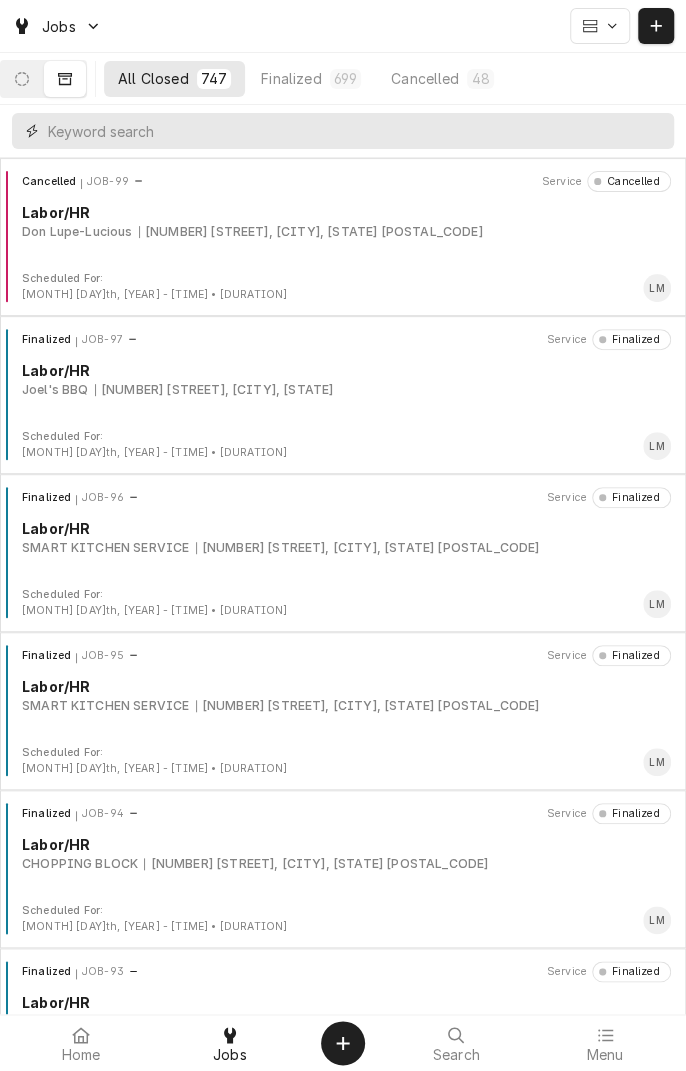 click at bounding box center [356, 131] 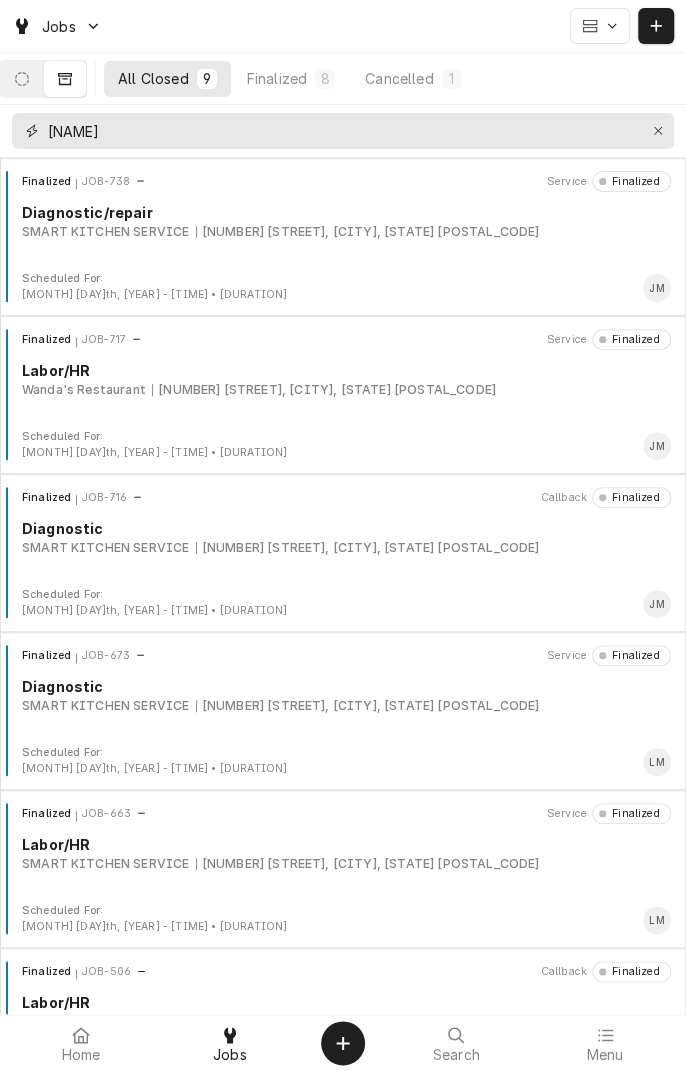 type on "[FIRST]" 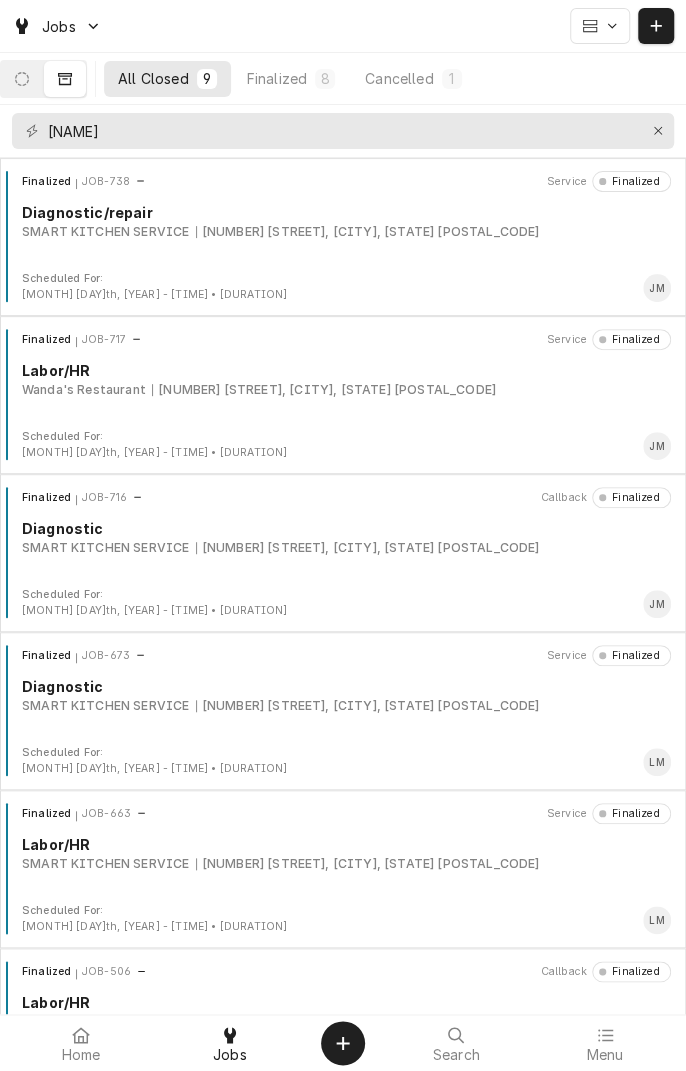 click on "Wanda's Restaurant" at bounding box center [84, 390] 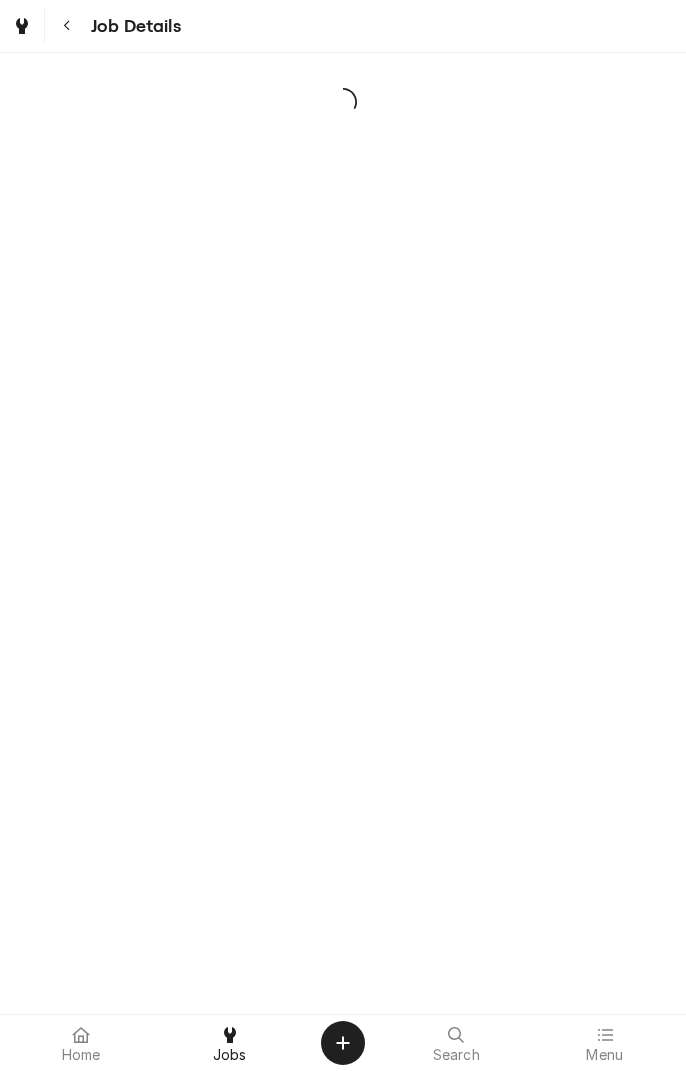 scroll, scrollTop: 0, scrollLeft: 0, axis: both 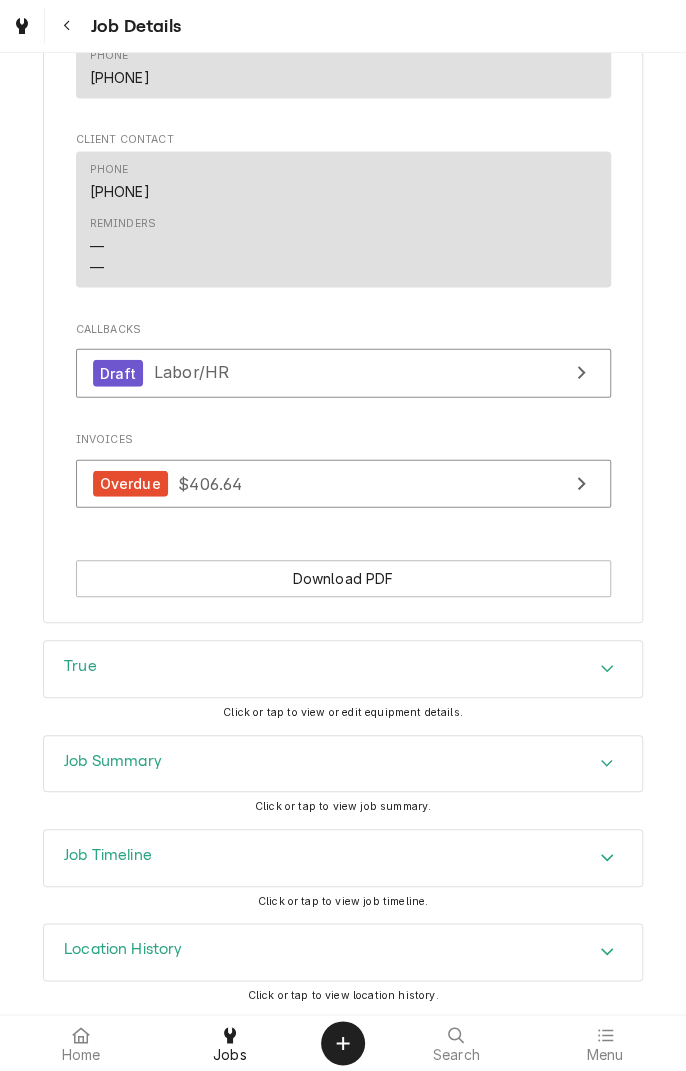click on "True" at bounding box center [80, 666] 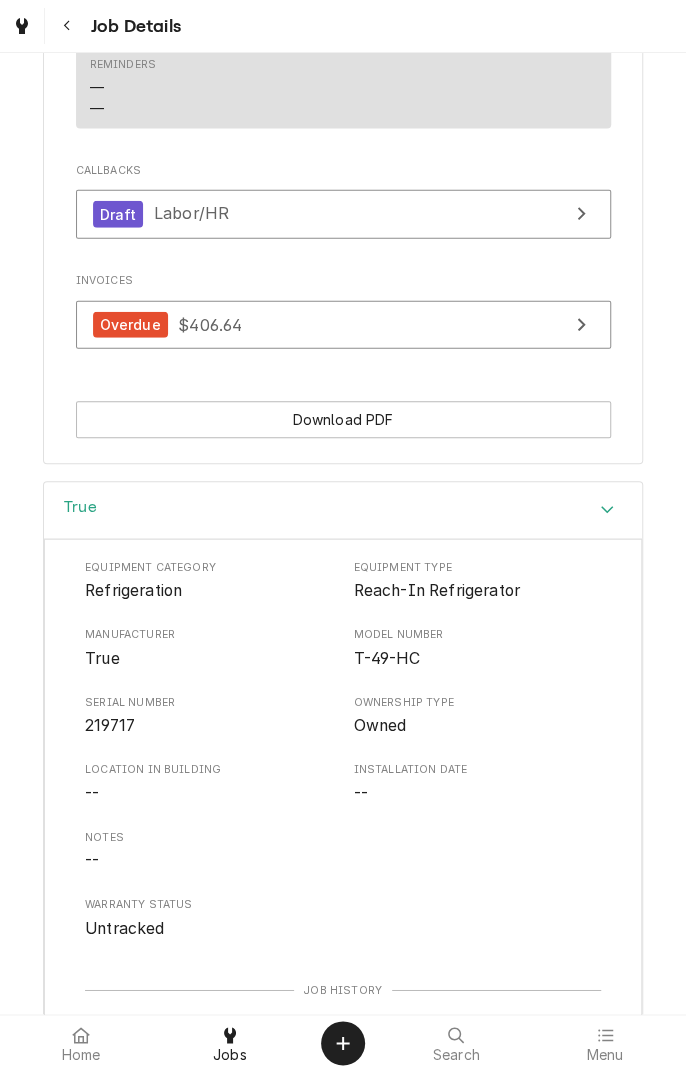scroll, scrollTop: 1410, scrollLeft: 0, axis: vertical 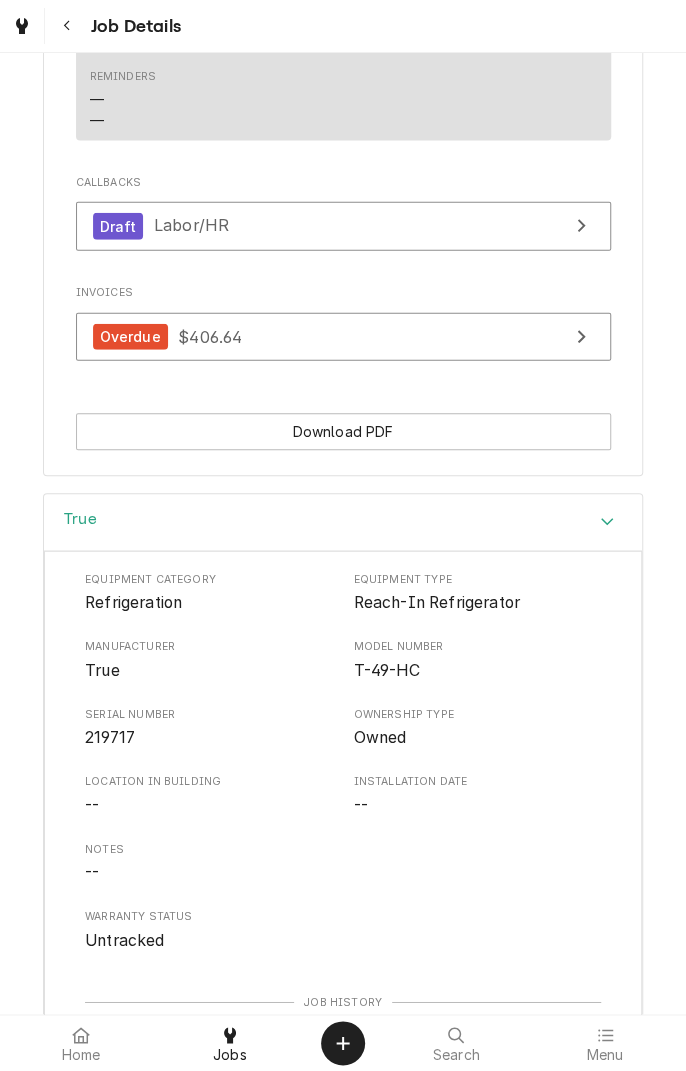 click at bounding box center [67, 26] 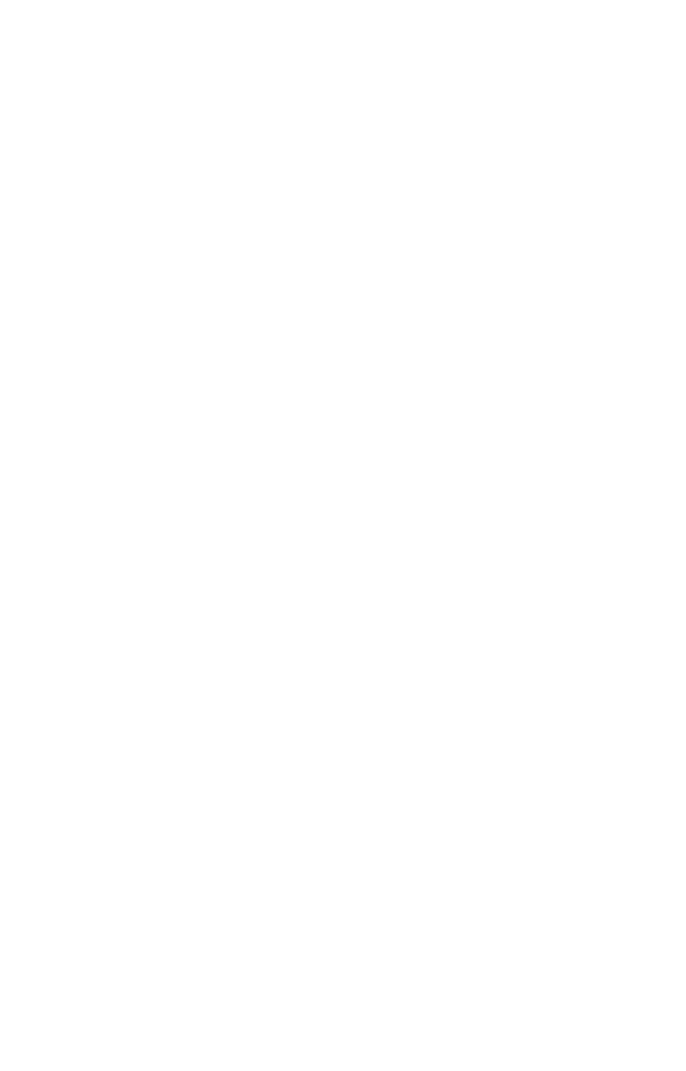 scroll, scrollTop: 0, scrollLeft: 0, axis: both 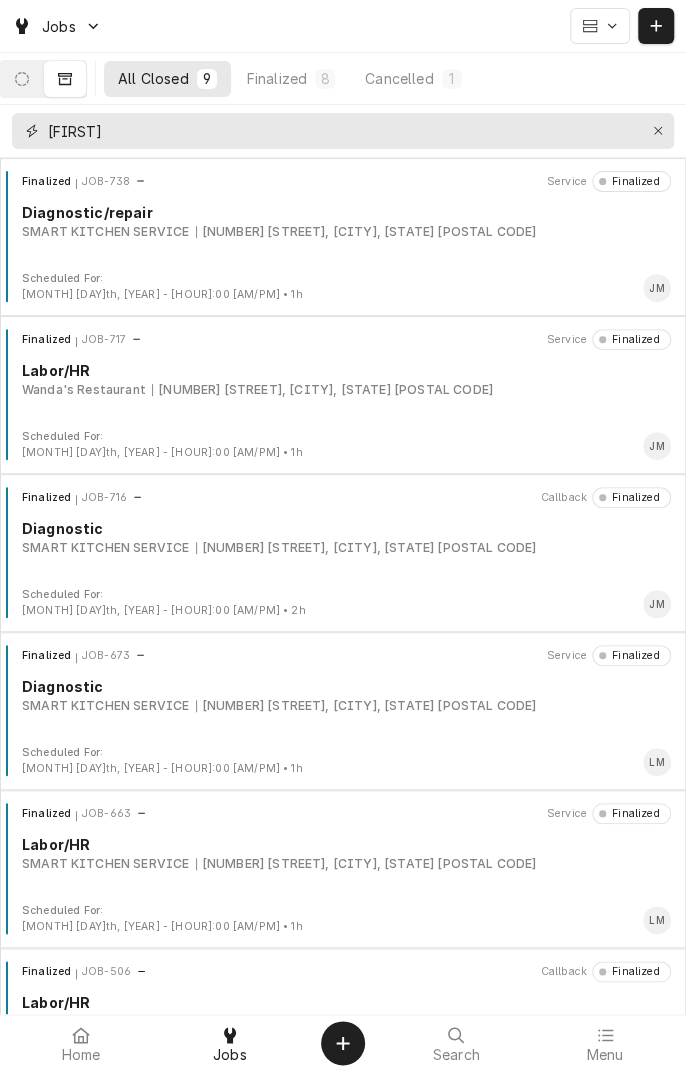 click on "[FIRST]" at bounding box center (342, 131) 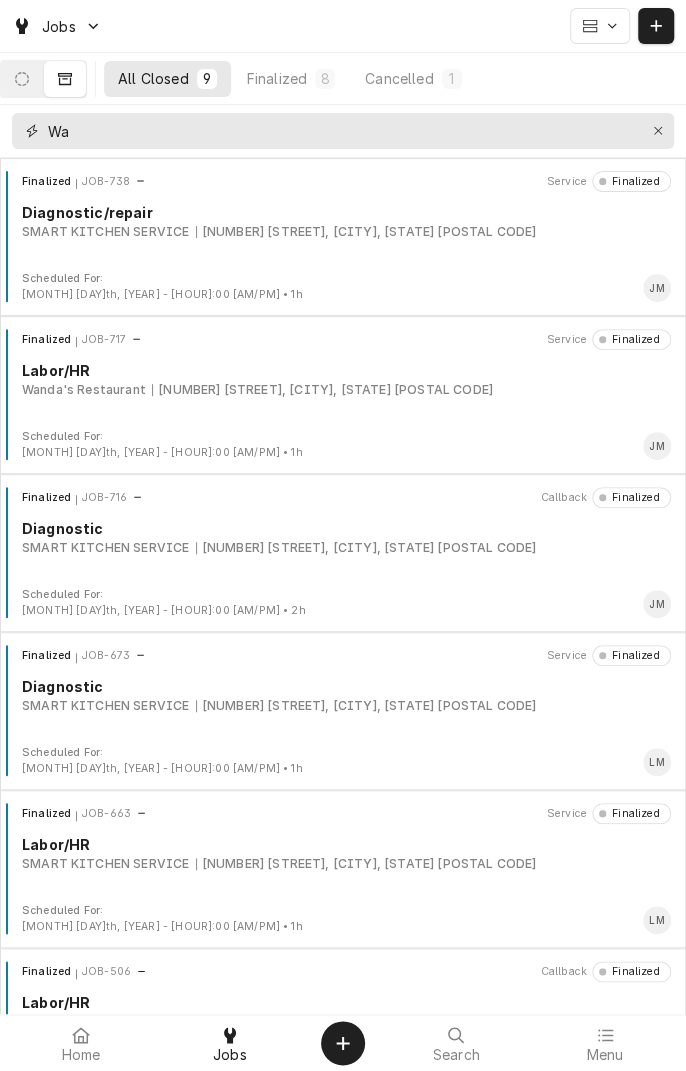 type on "W" 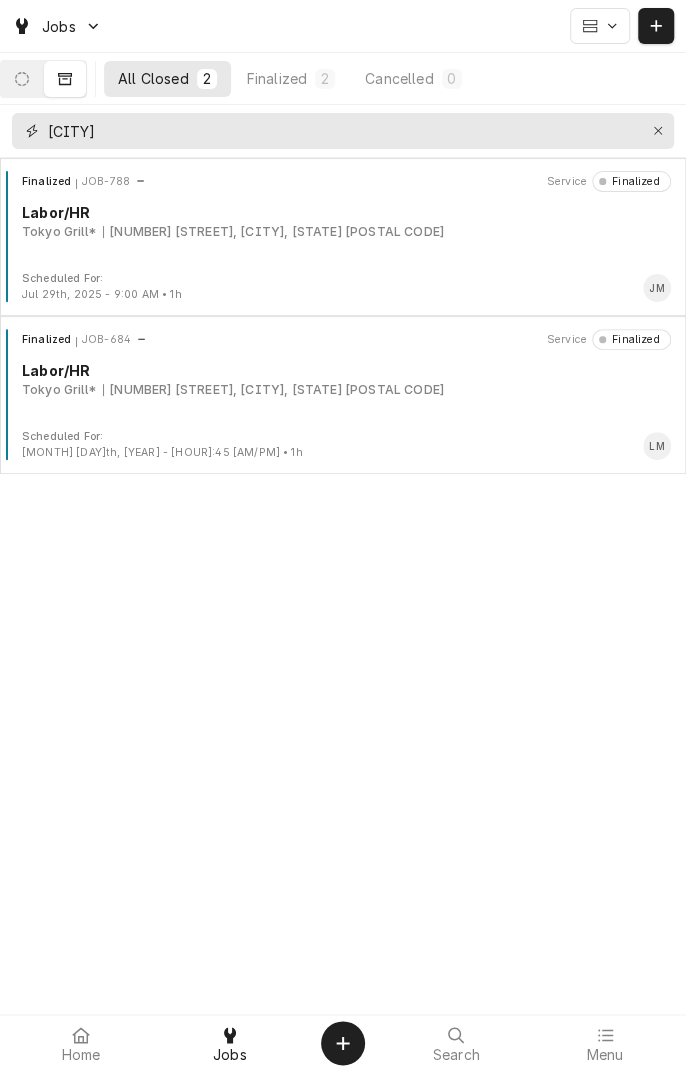 type on "[CITY]" 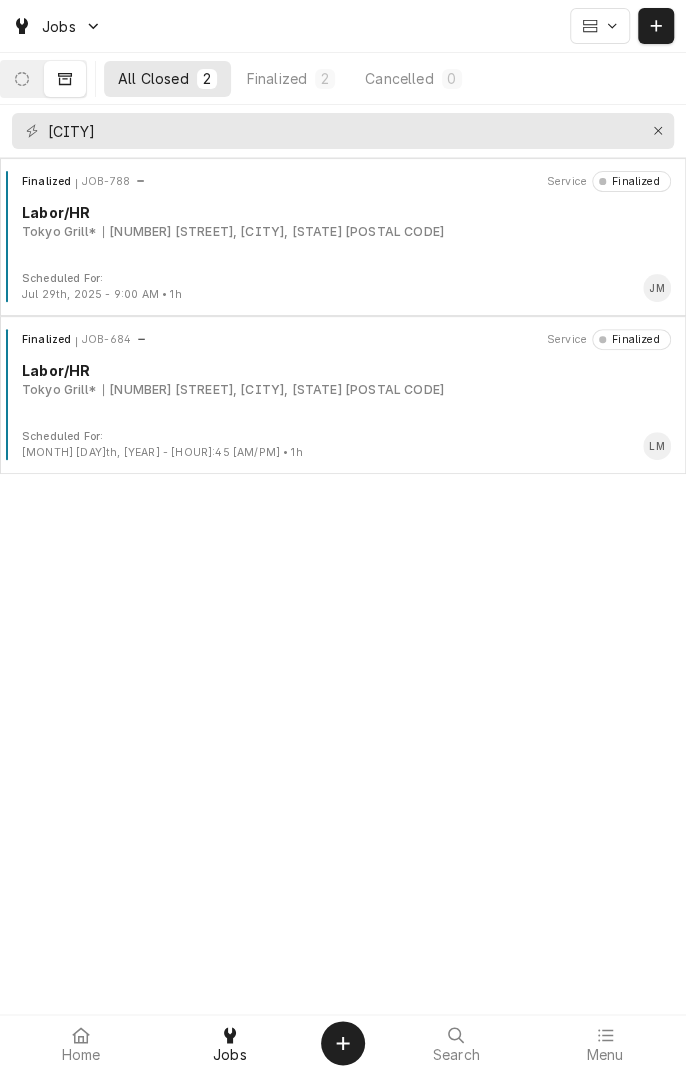click on "Tokyo Grill* 5006 N Navarro St, Victoria, TX 77904" at bounding box center [346, 232] 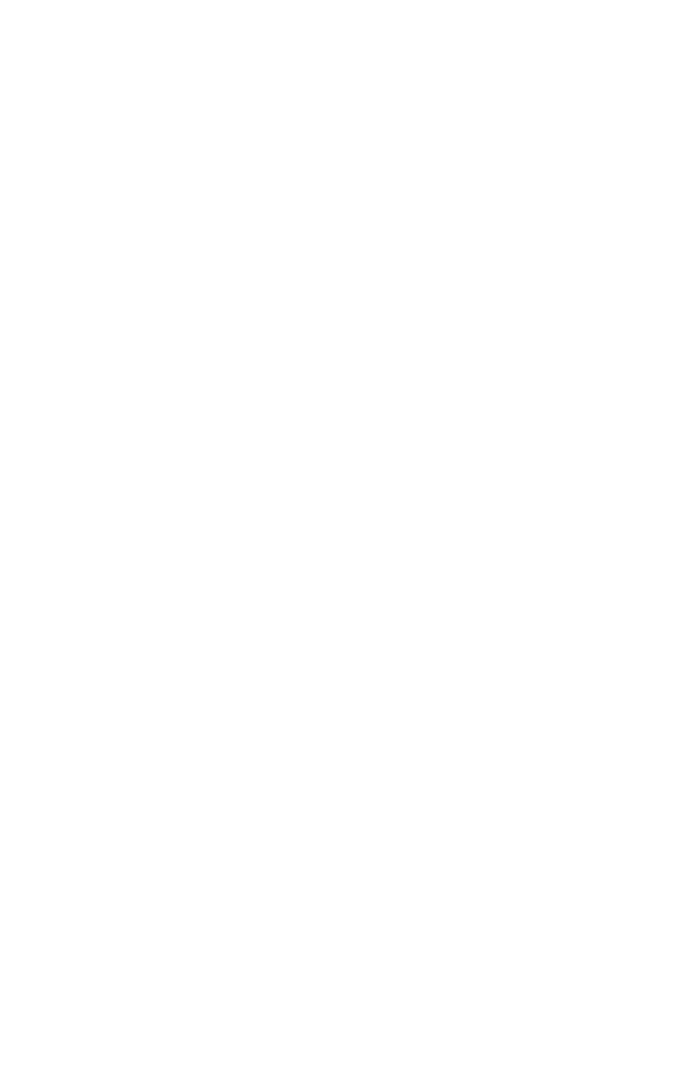 scroll, scrollTop: 0, scrollLeft: 0, axis: both 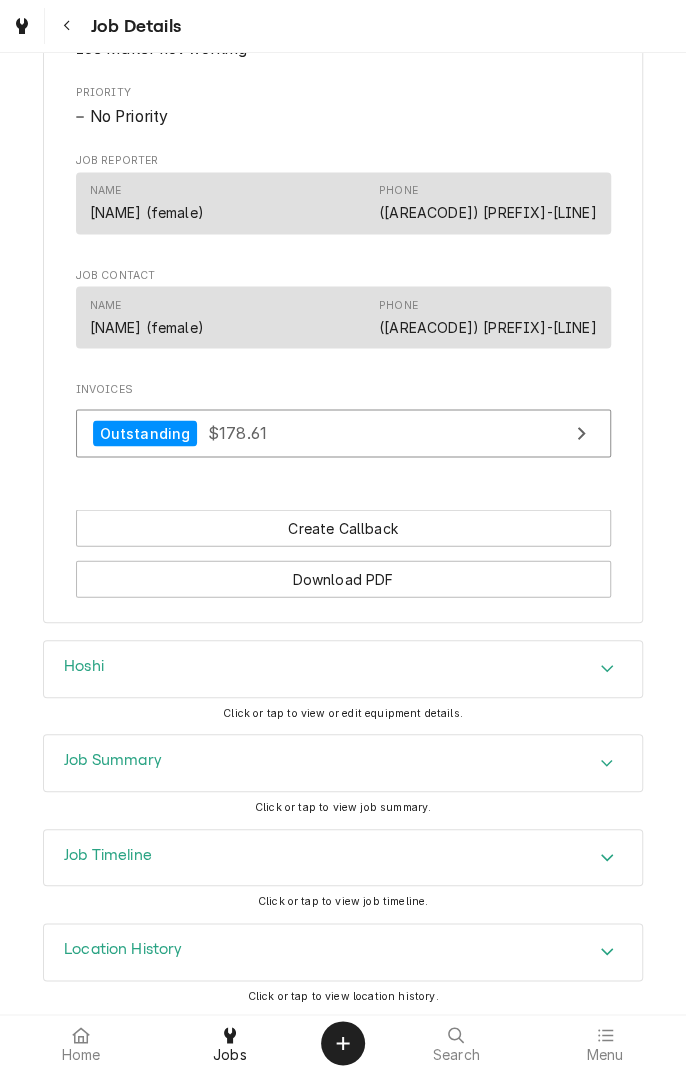 click on "Hoshi" at bounding box center (343, 669) 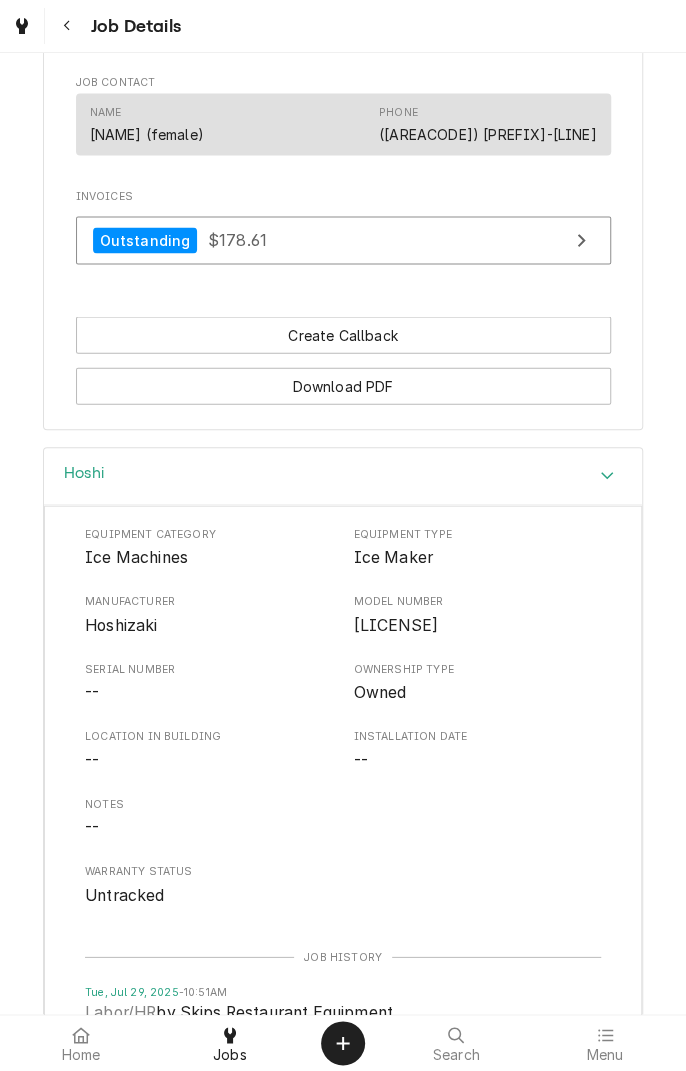 scroll, scrollTop: 1206, scrollLeft: 0, axis: vertical 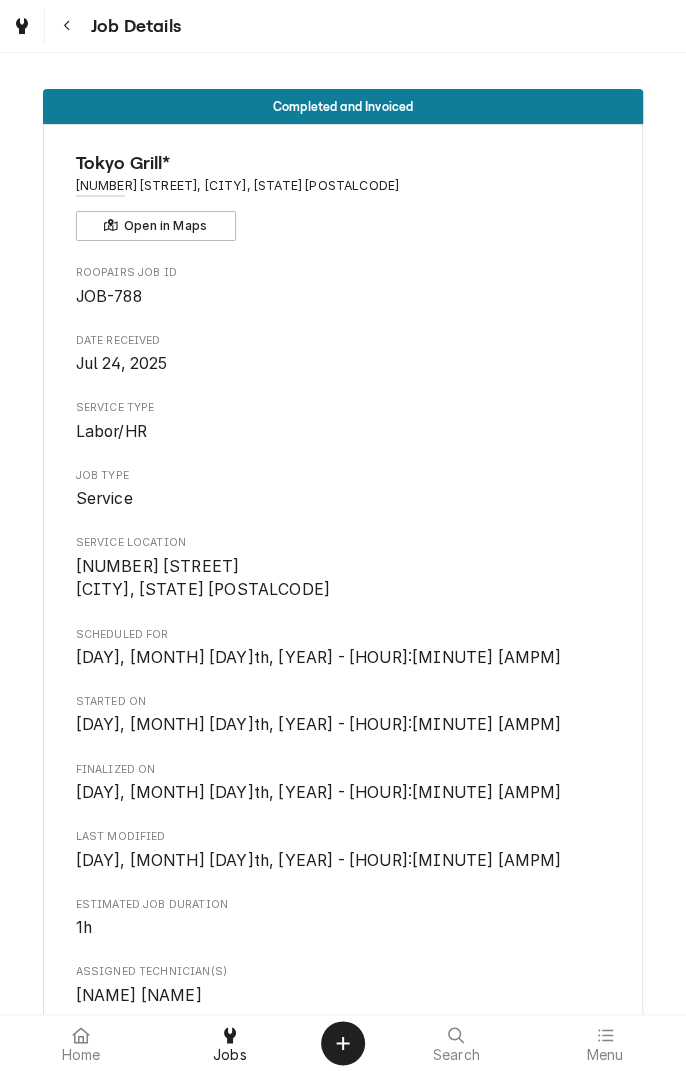 click at bounding box center [67, 26] 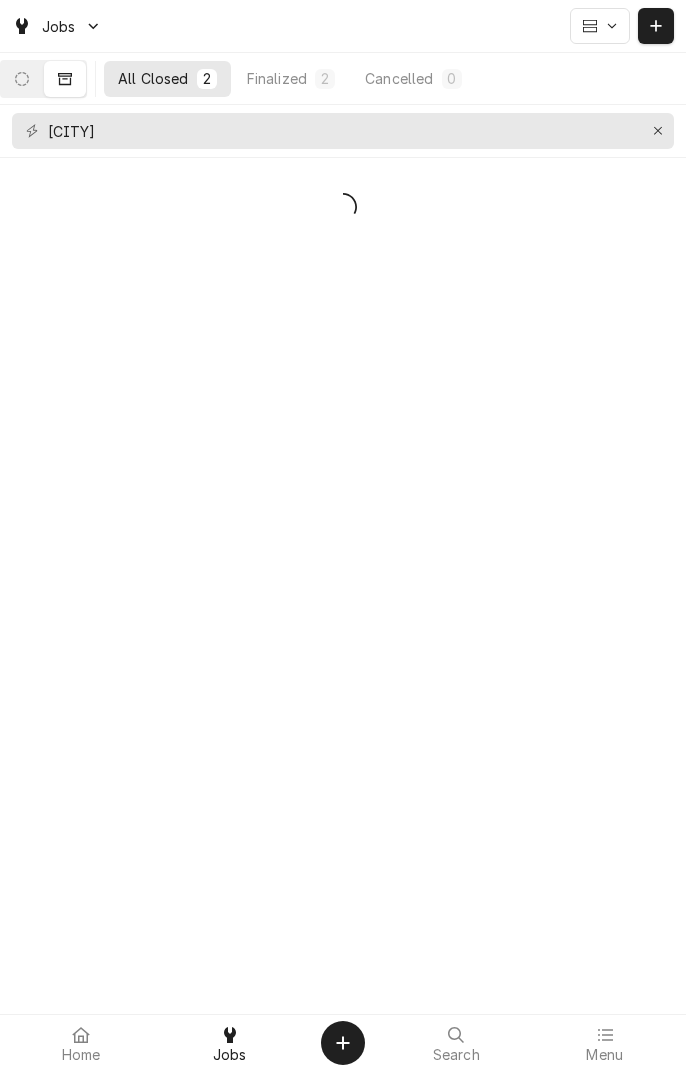 scroll, scrollTop: 0, scrollLeft: 0, axis: both 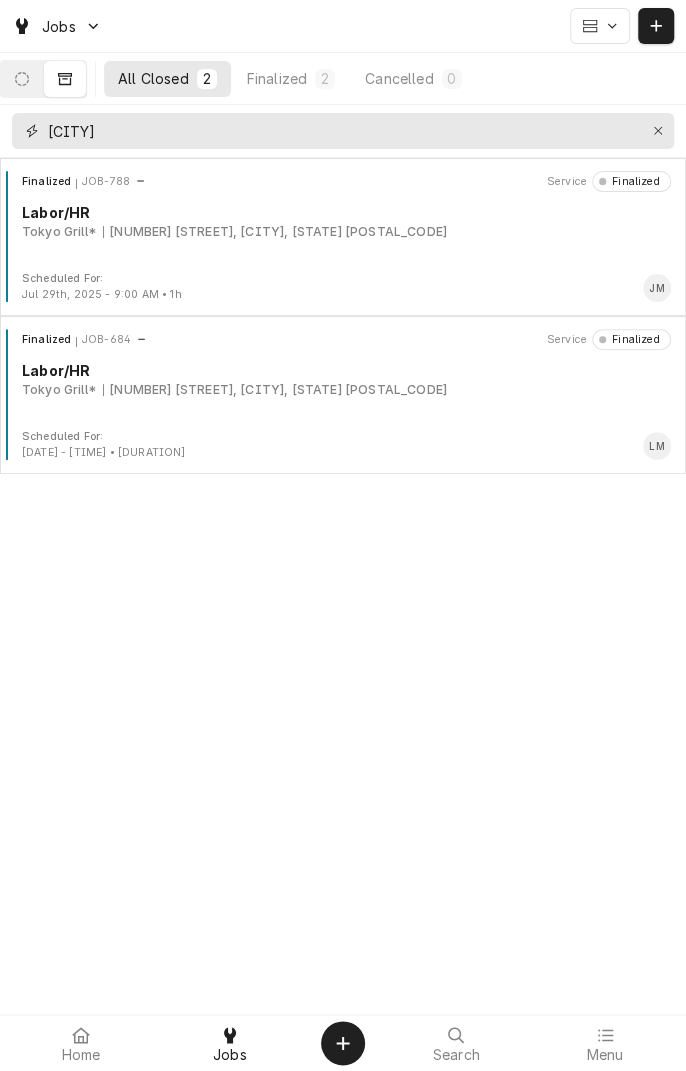 click on "[CITY]" at bounding box center [342, 131] 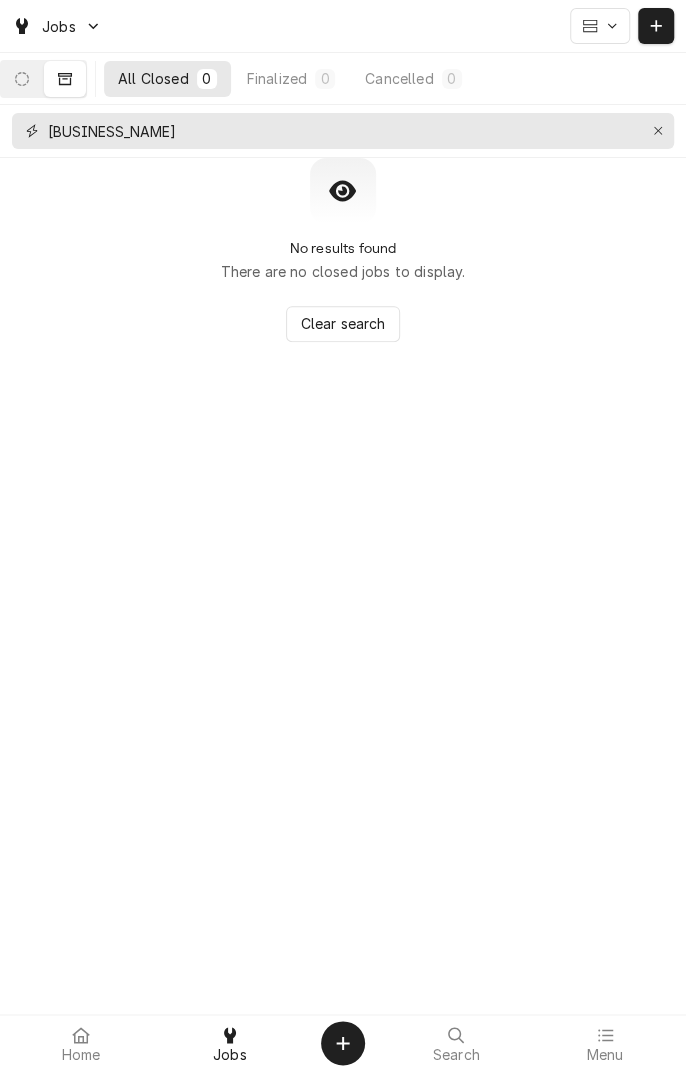 type on "[BUSINESS_NAME]" 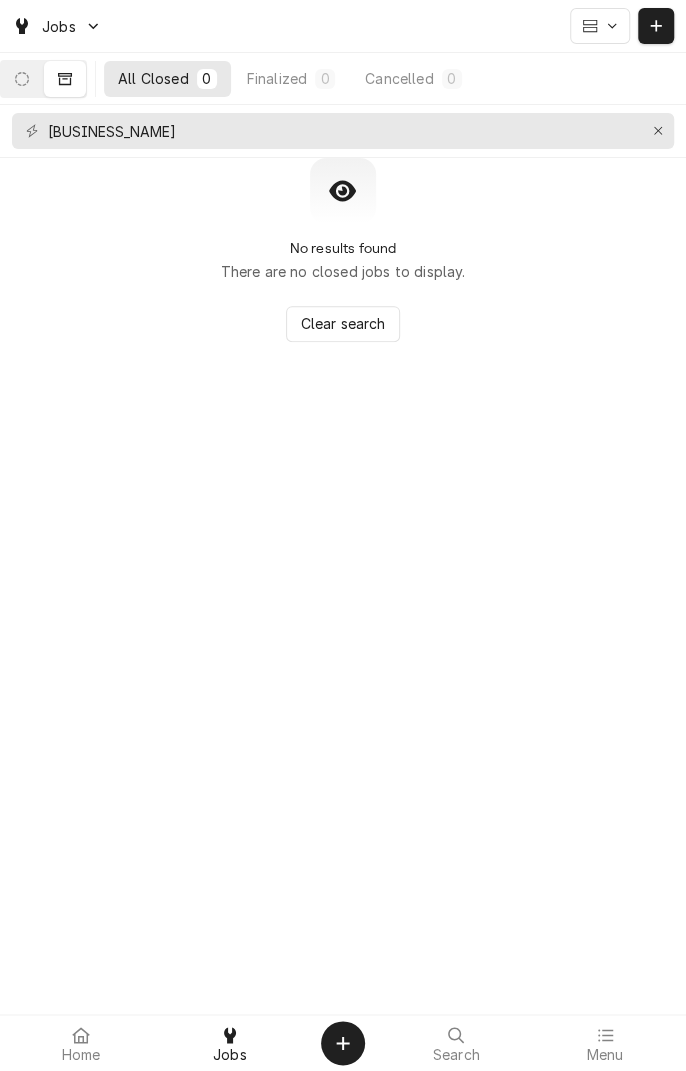 click 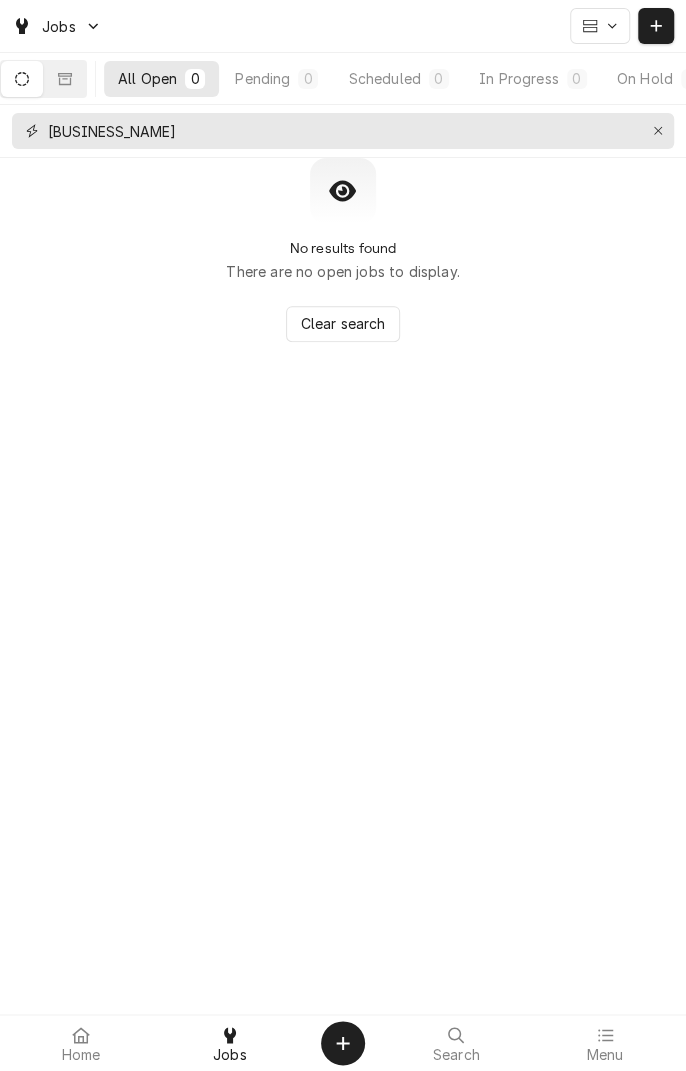 click on "[BUSINESS_NAME]" at bounding box center [342, 131] 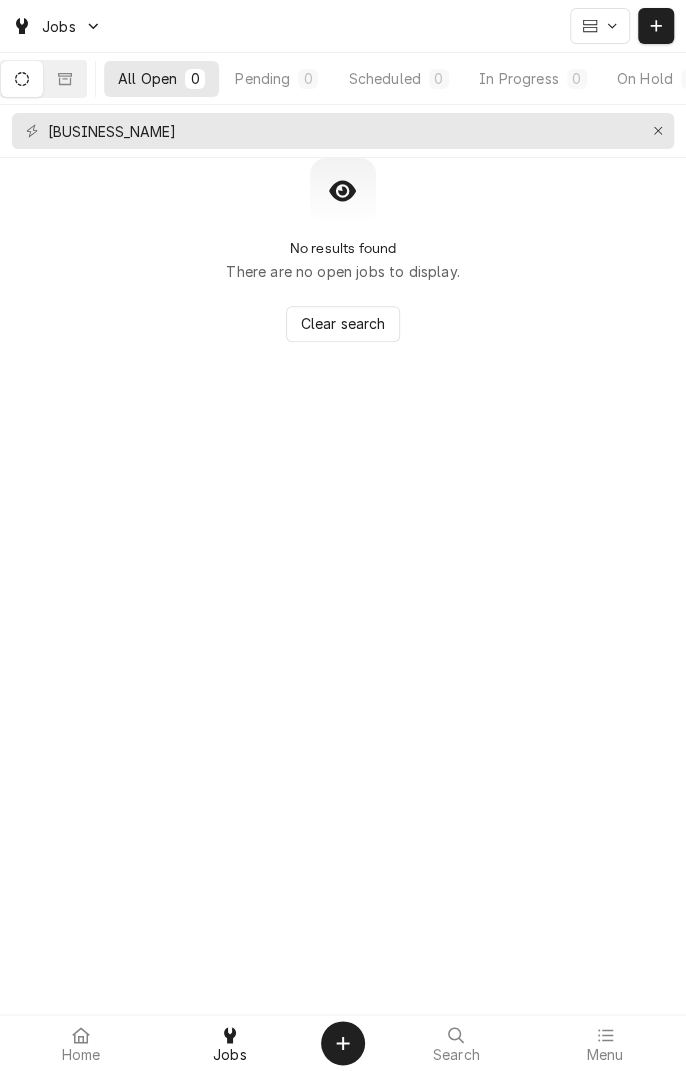 click at bounding box center [65, 79] 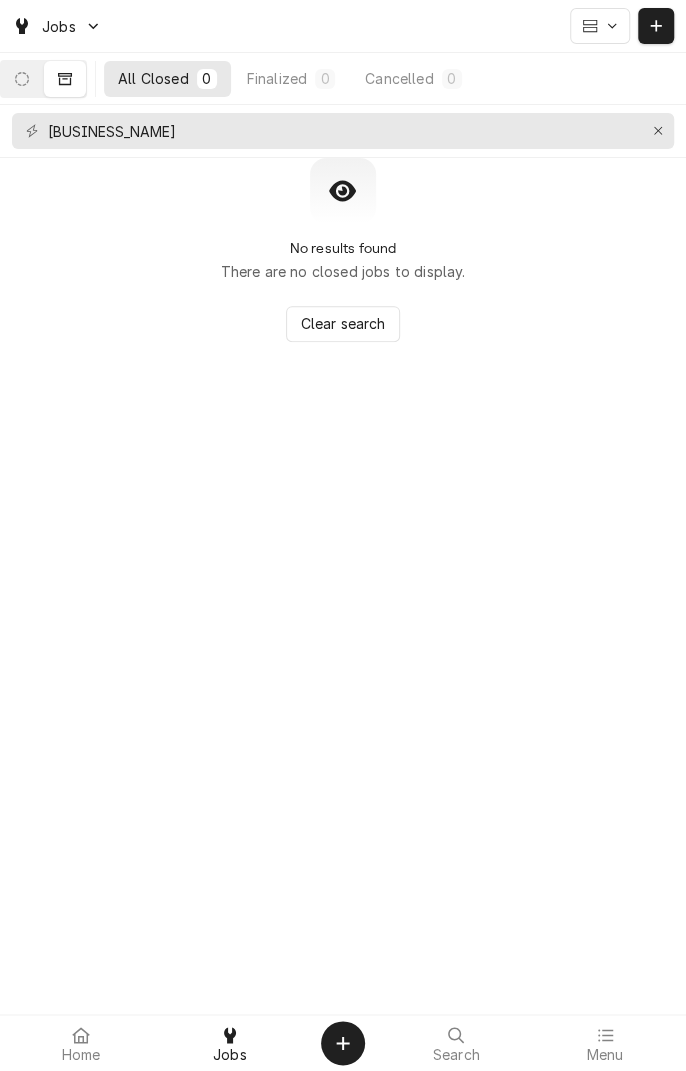 click 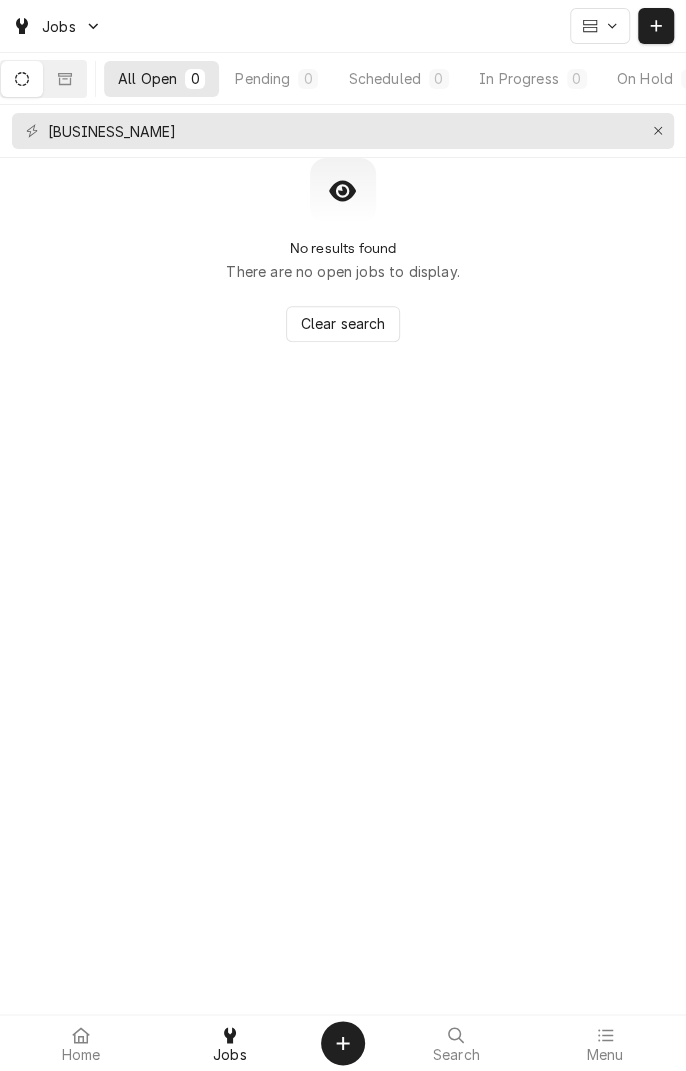 click on "Pending" at bounding box center (262, 78) 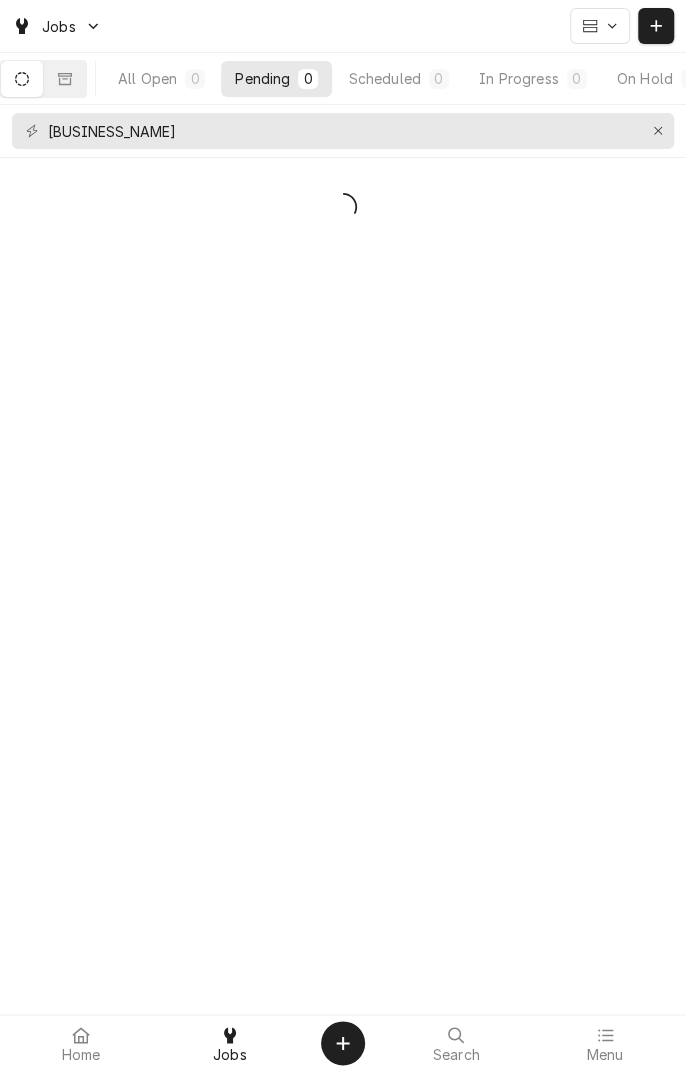 click on "Scheduled" at bounding box center [384, 78] 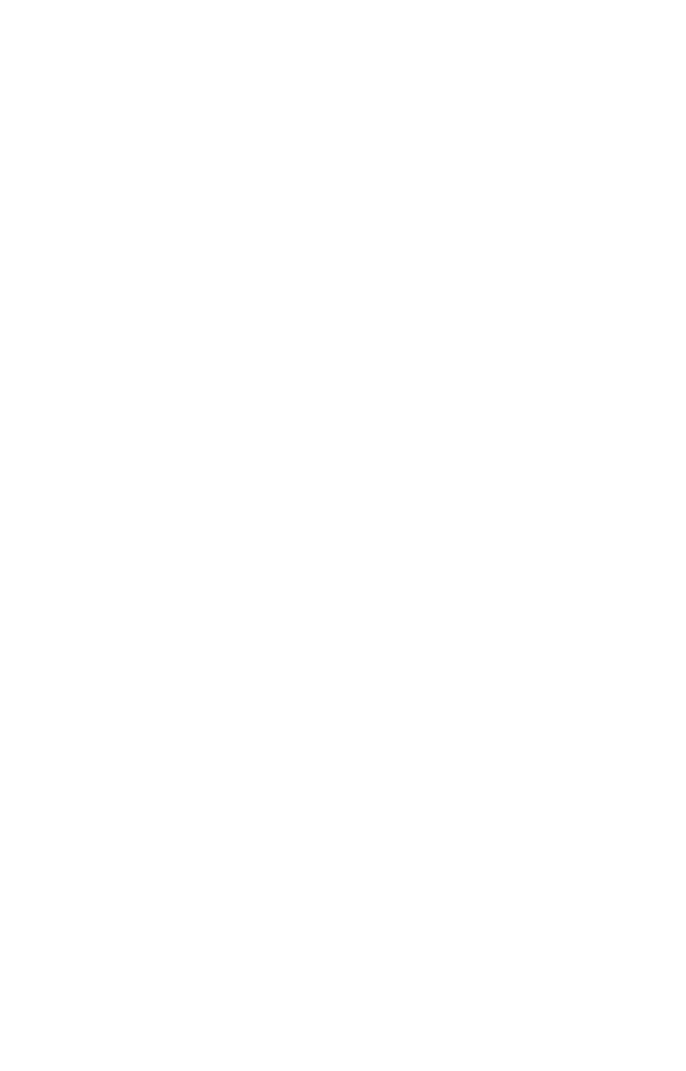 scroll, scrollTop: 0, scrollLeft: 0, axis: both 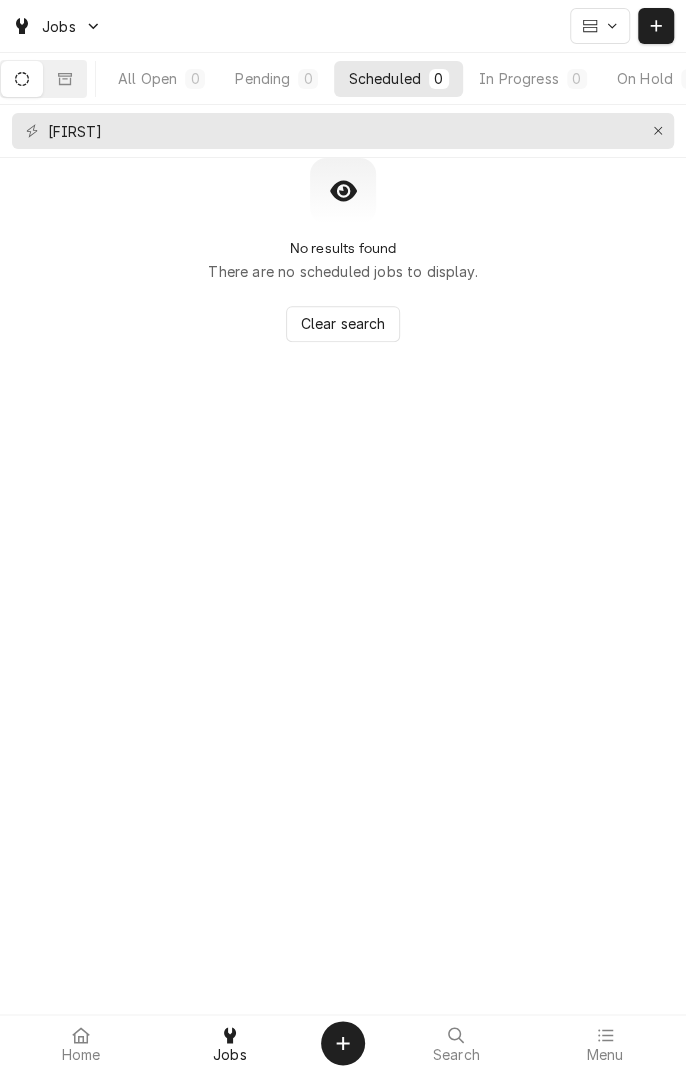 click 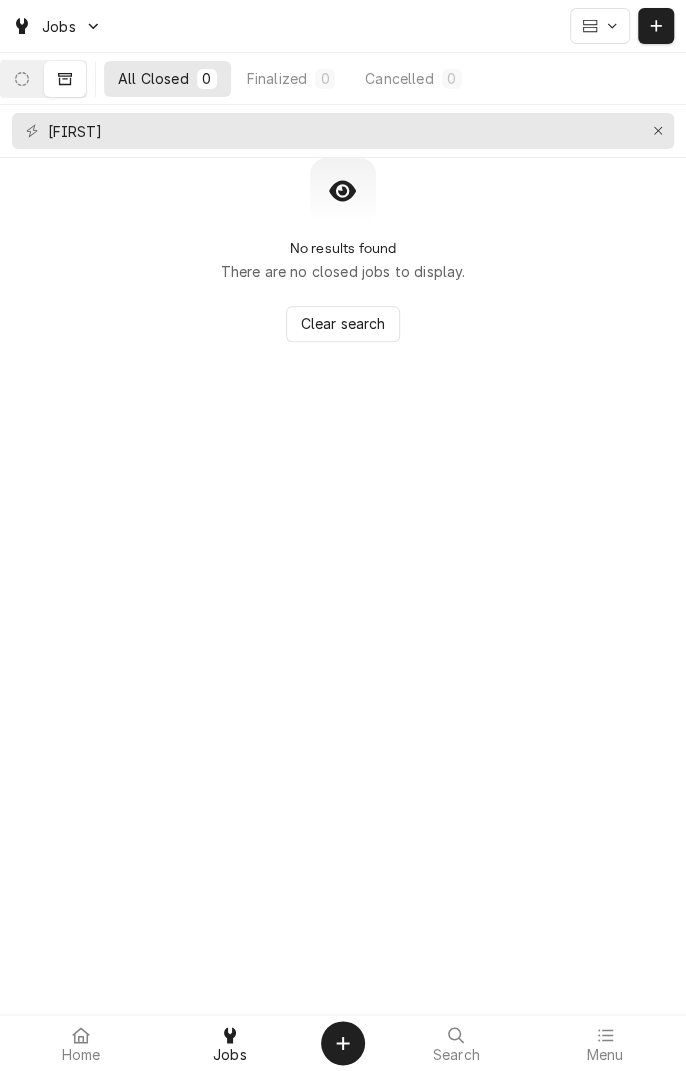 click on "All Closed" at bounding box center [153, 78] 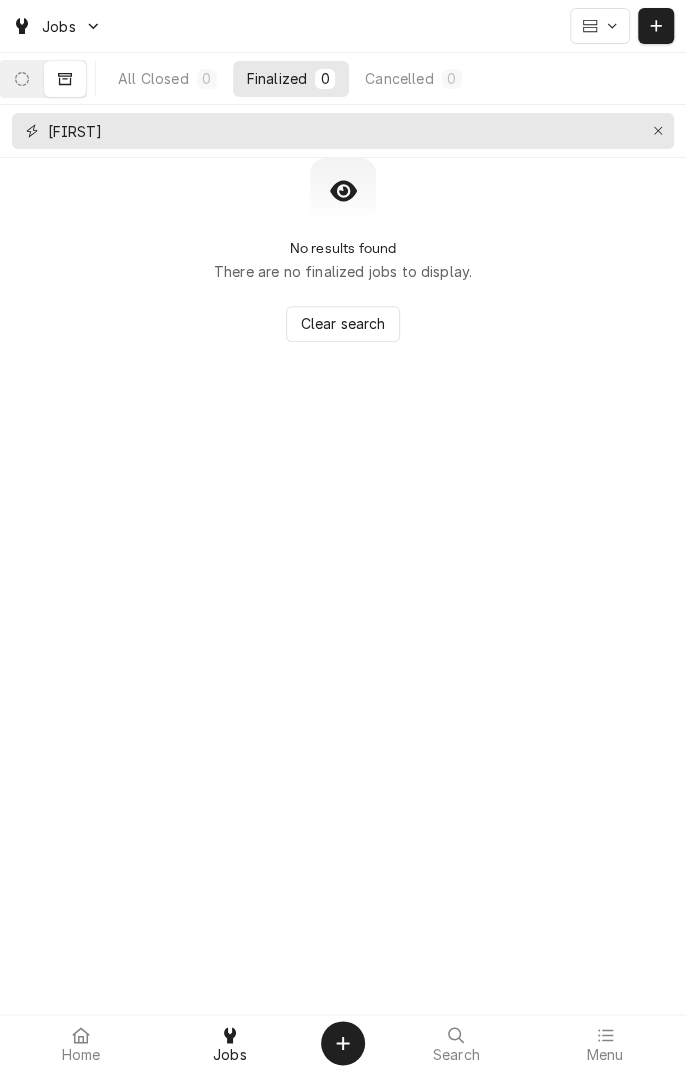 click 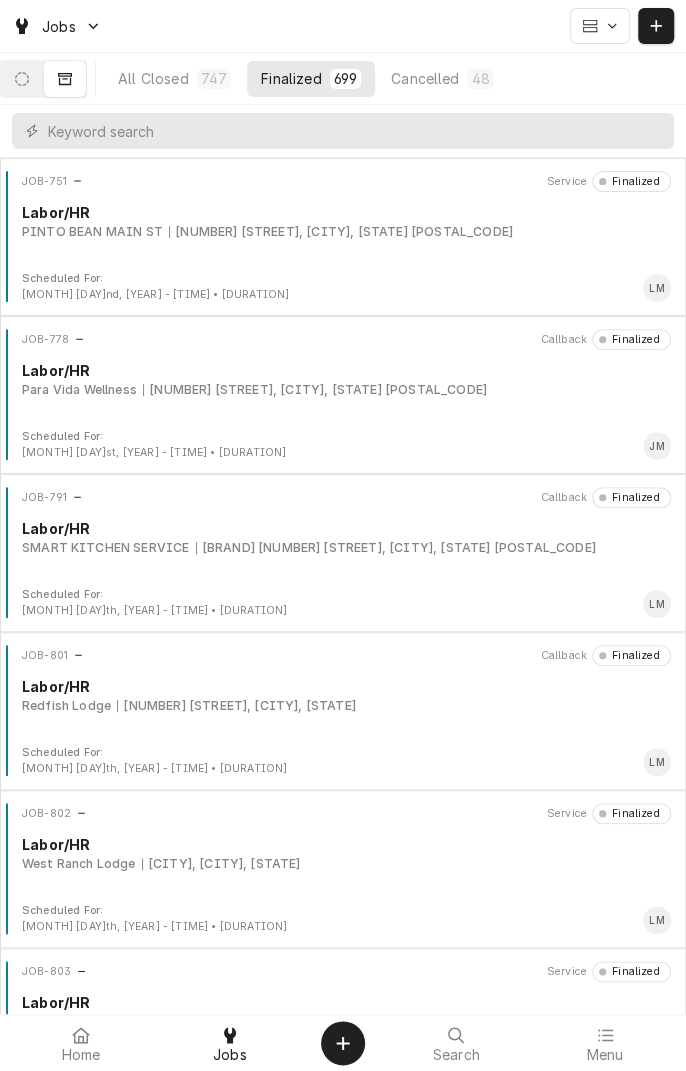 click 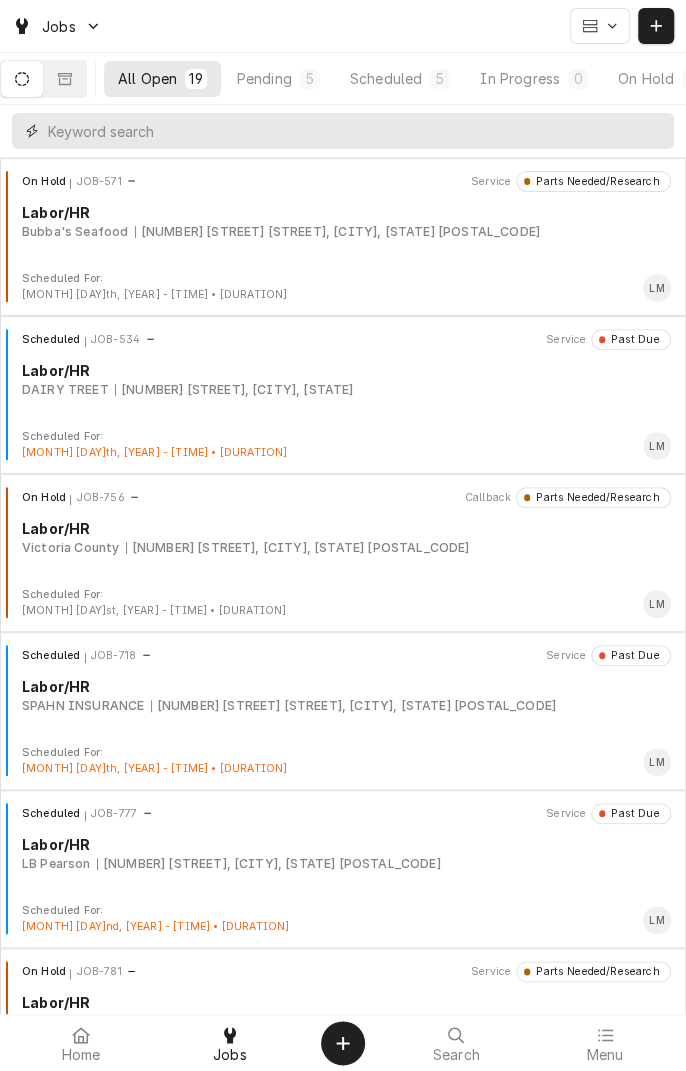 click at bounding box center (356, 131) 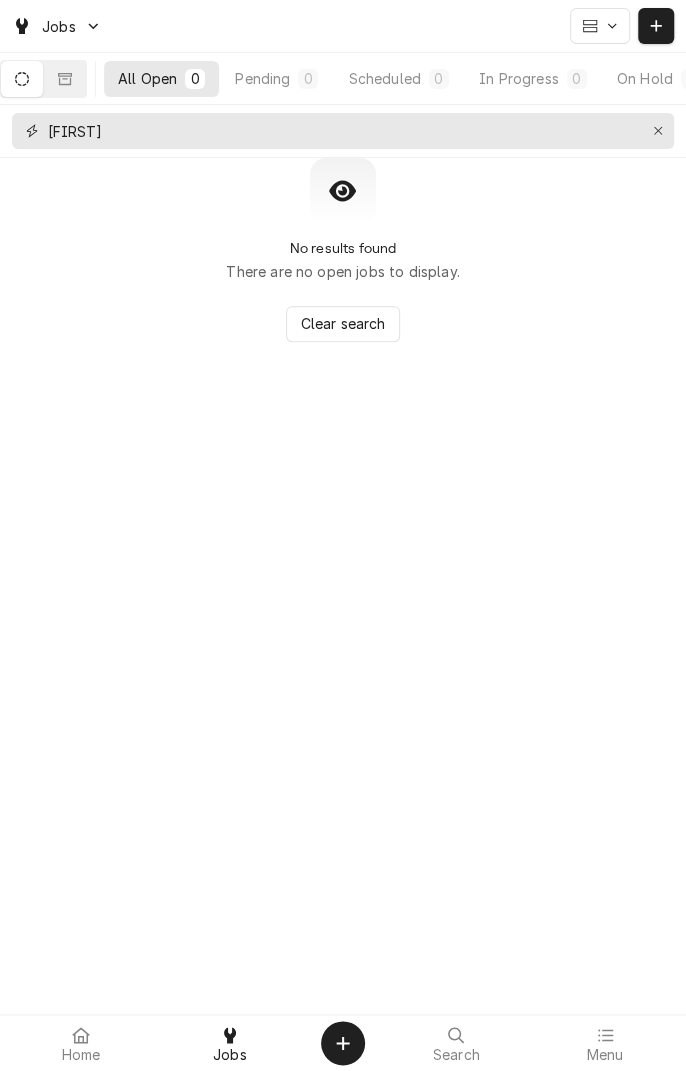 type on "Wandas" 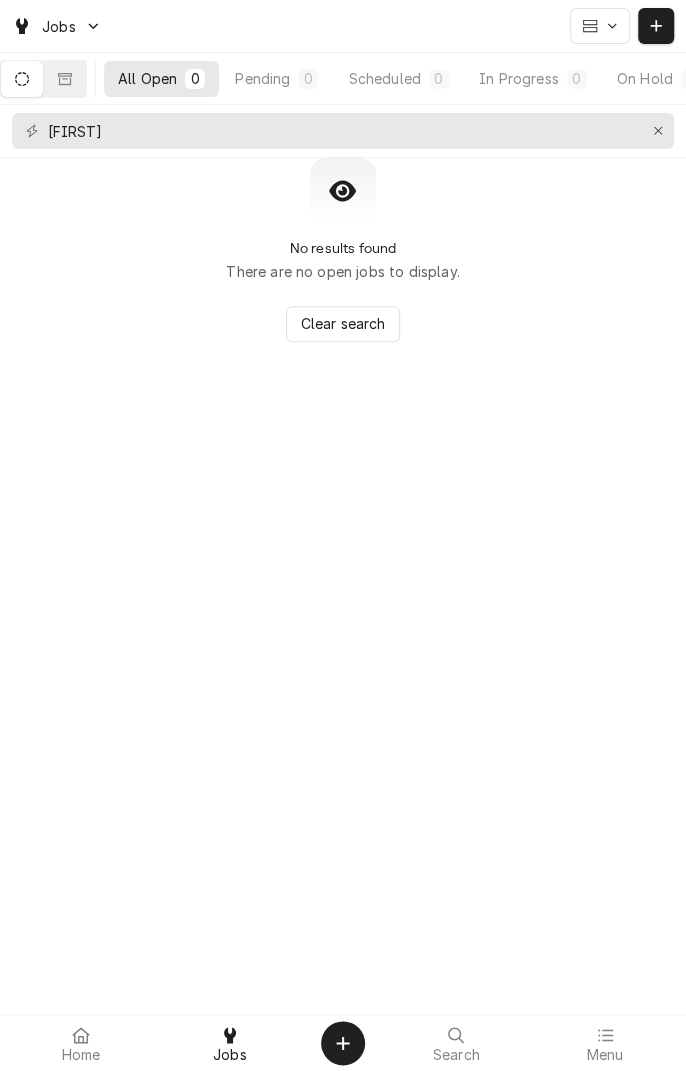 click at bounding box center [65, 79] 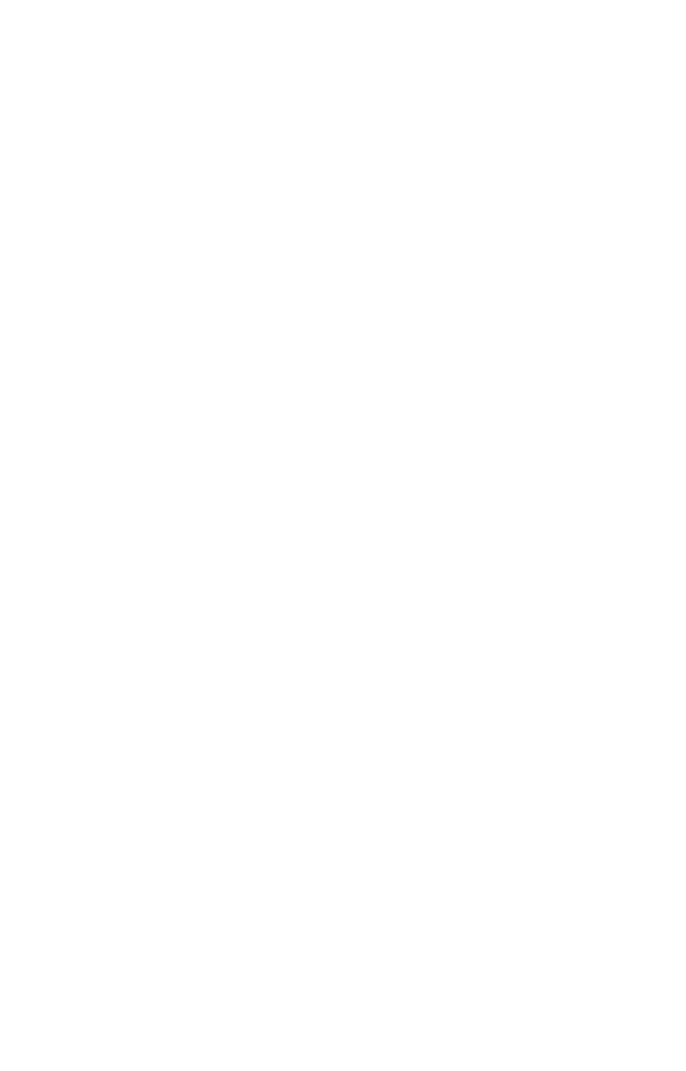 scroll, scrollTop: 0, scrollLeft: 0, axis: both 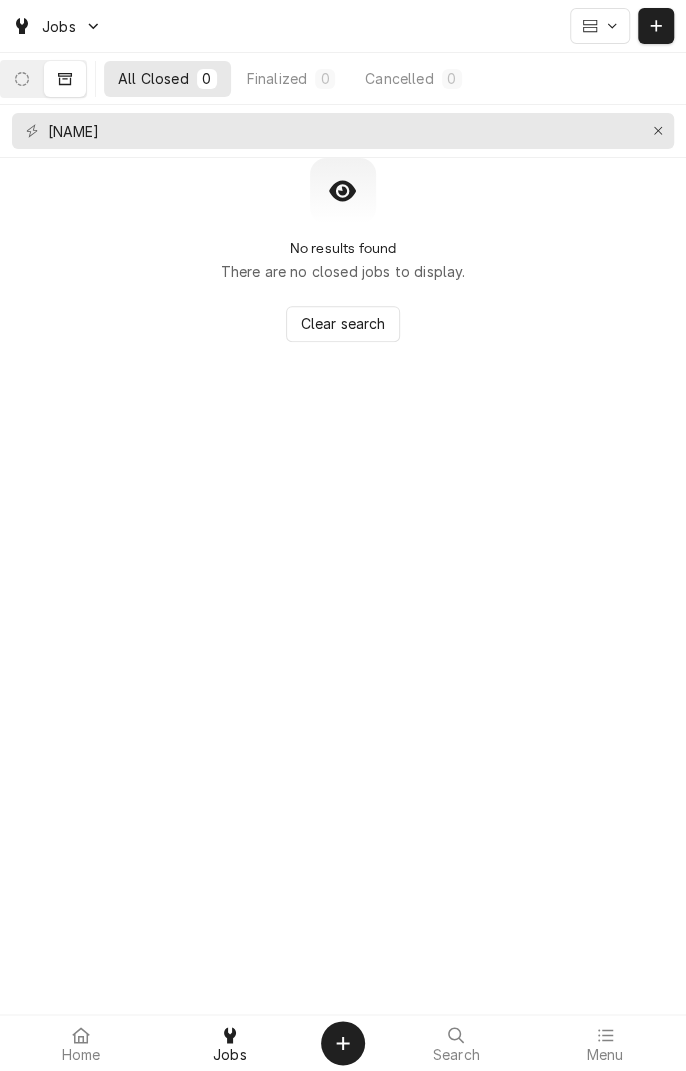 click at bounding box center (22, 79) 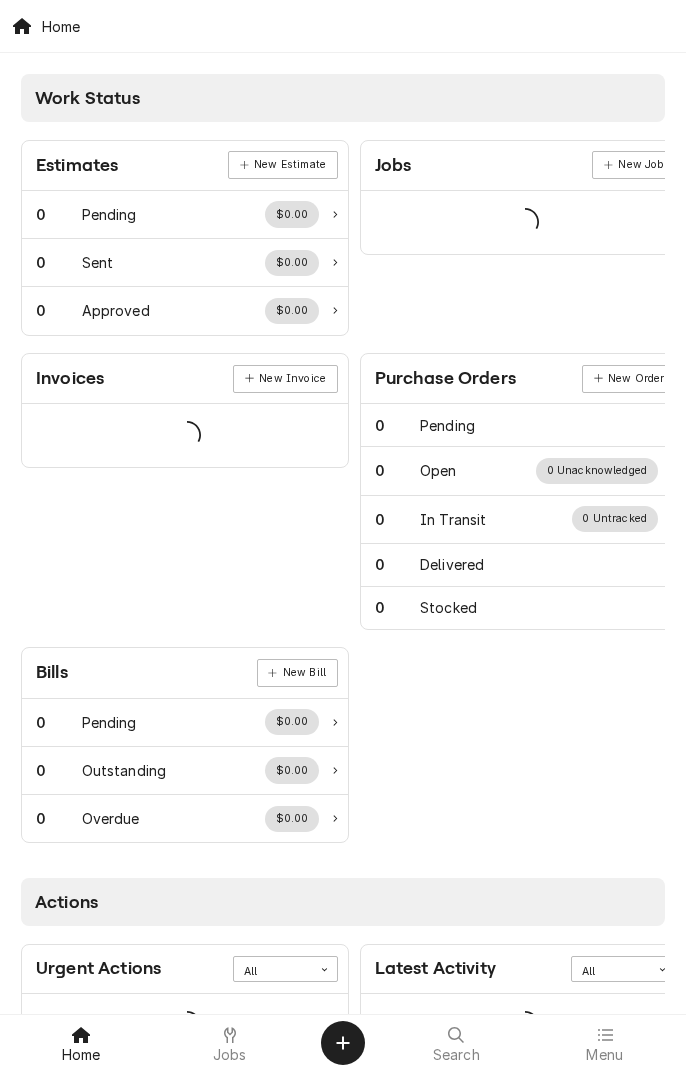 scroll, scrollTop: 0, scrollLeft: 0, axis: both 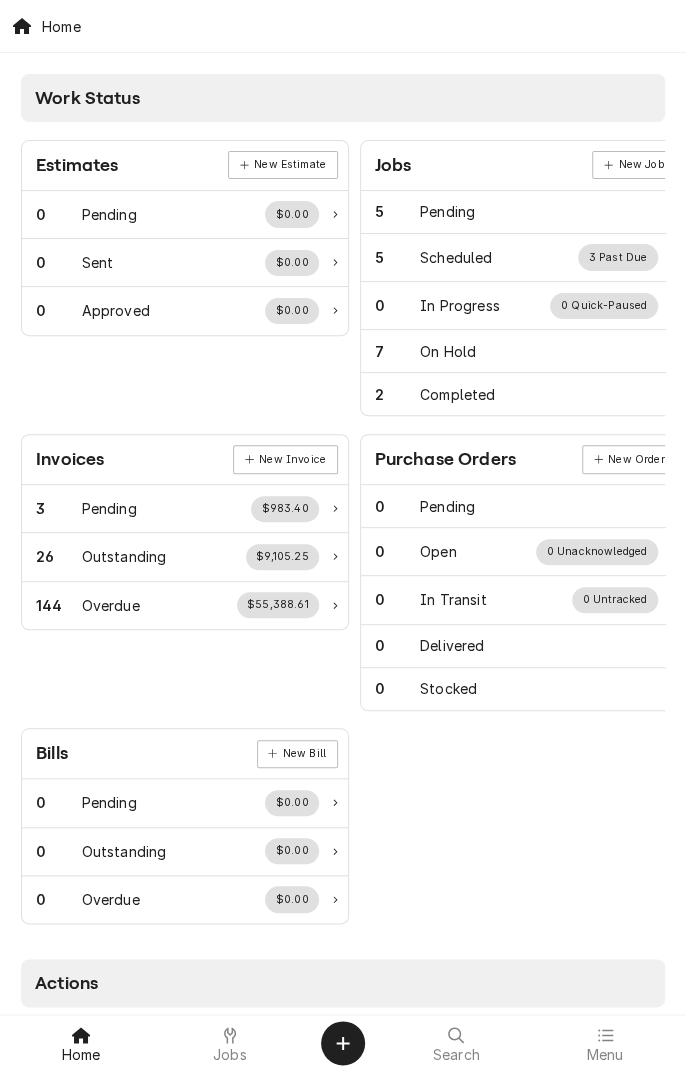 click on "Jobs" at bounding box center (230, 1043) 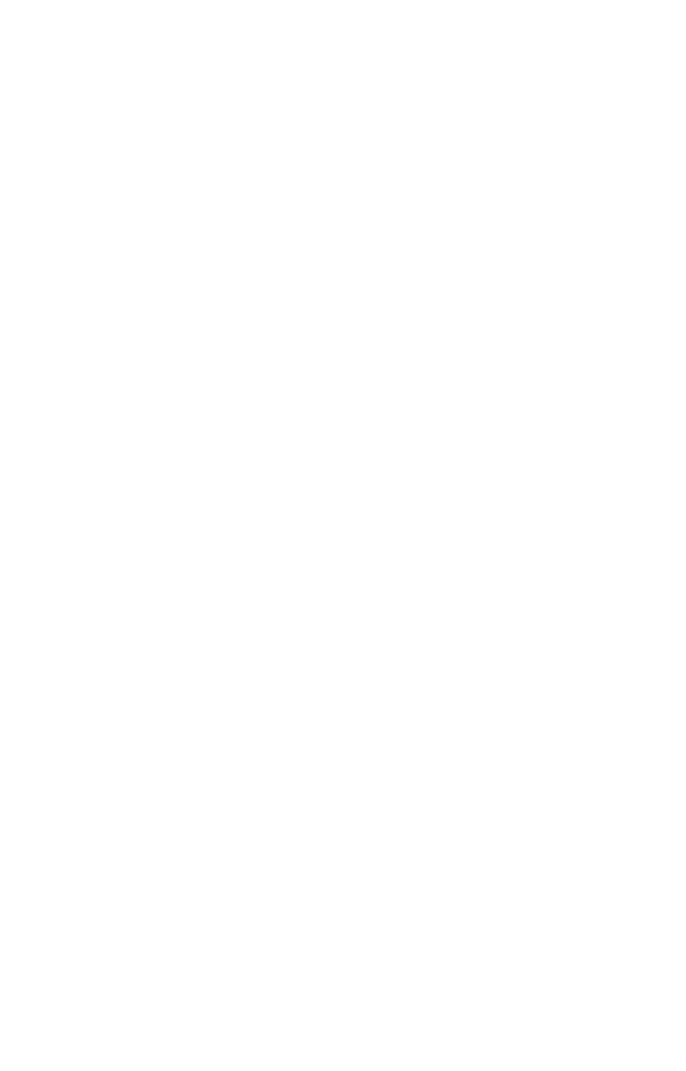 scroll, scrollTop: 0, scrollLeft: 0, axis: both 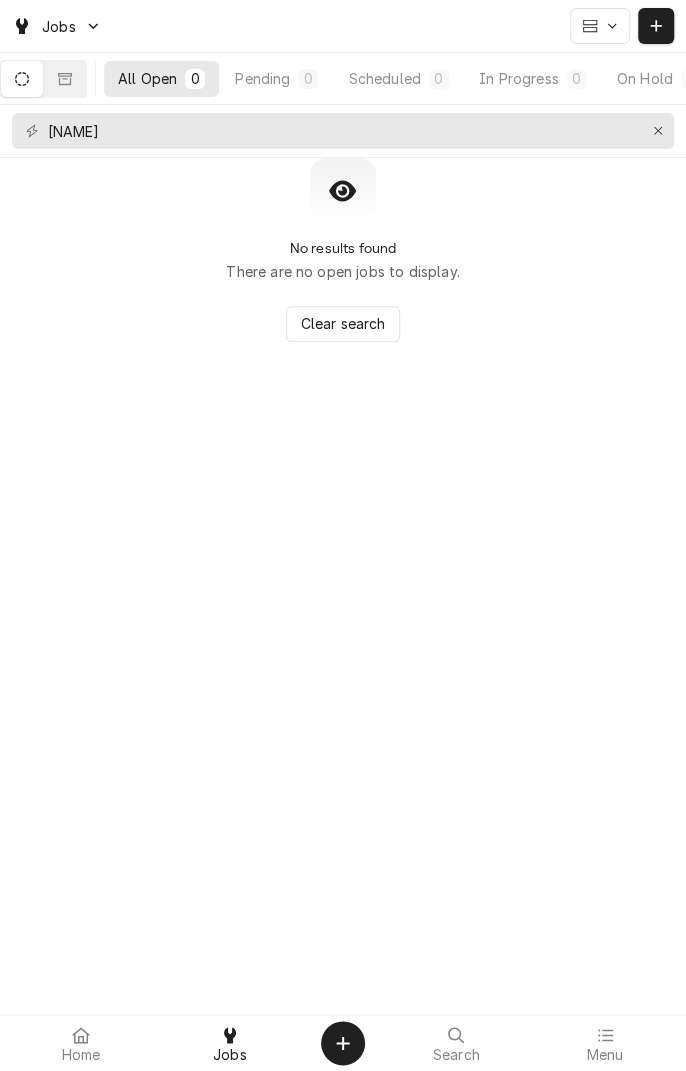 click at bounding box center [656, 26] 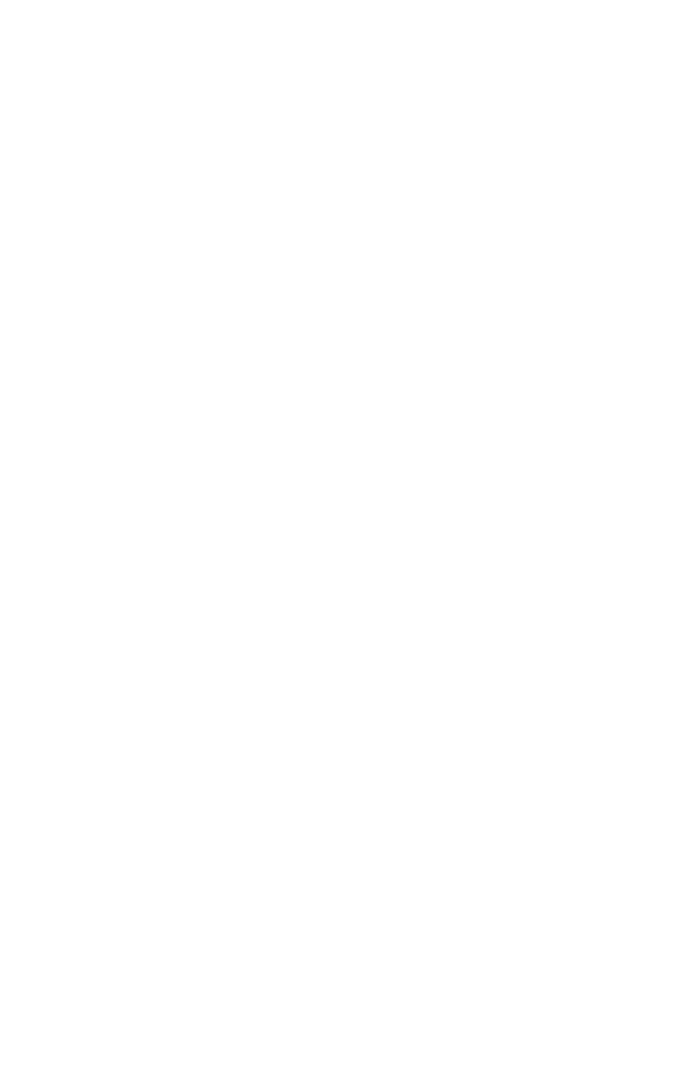 scroll, scrollTop: 0, scrollLeft: 0, axis: both 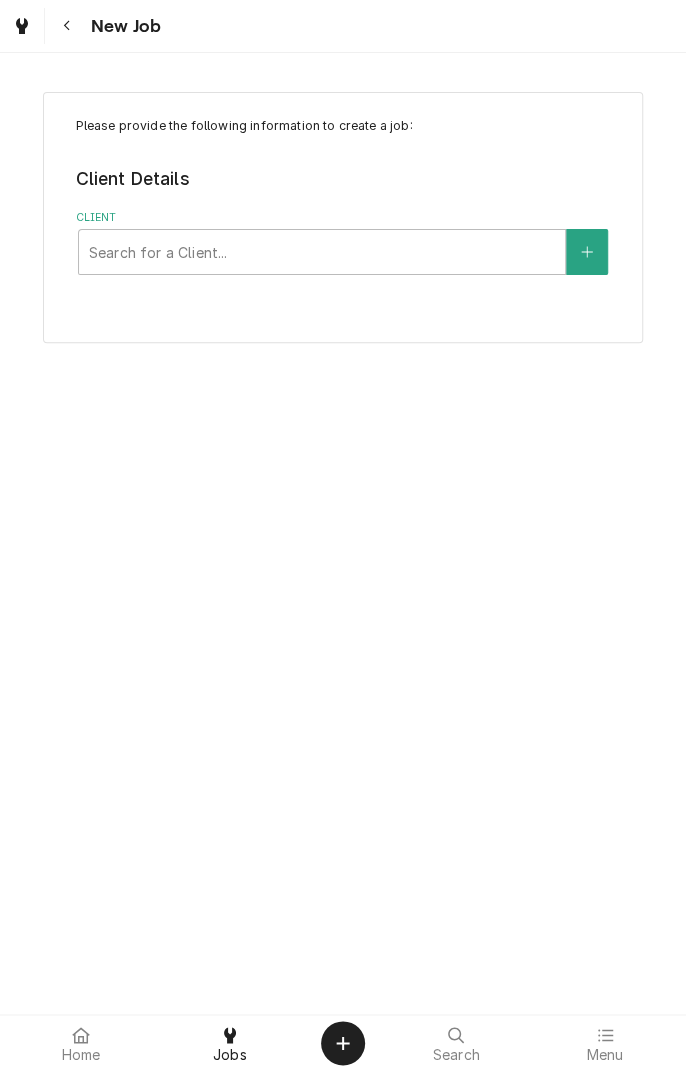 click 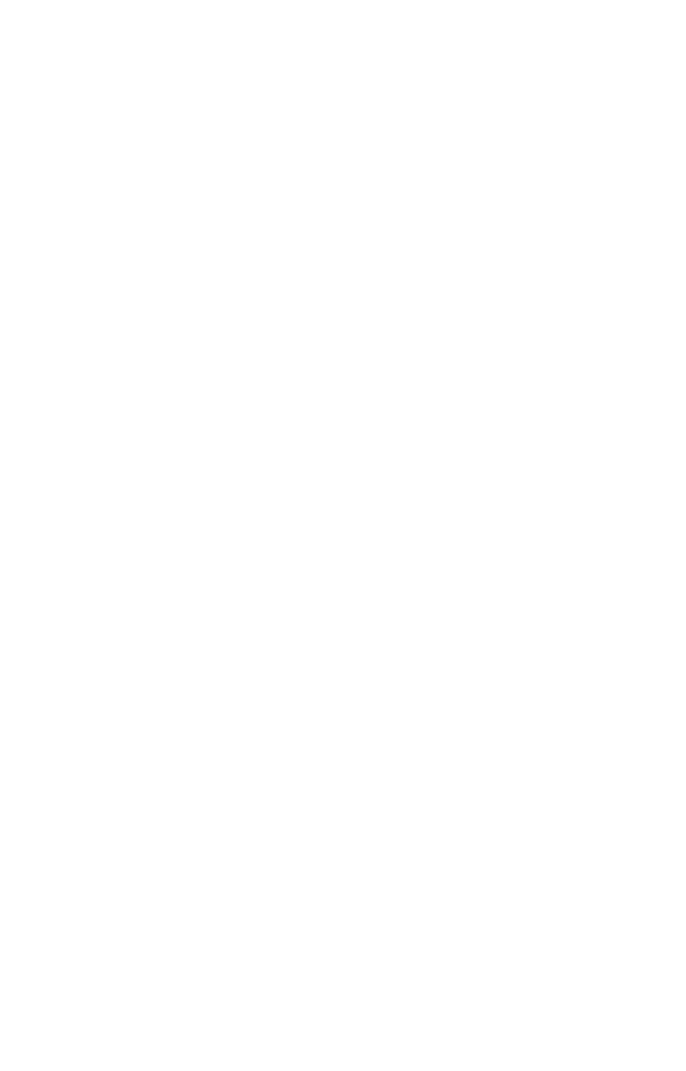 scroll, scrollTop: 0, scrollLeft: 0, axis: both 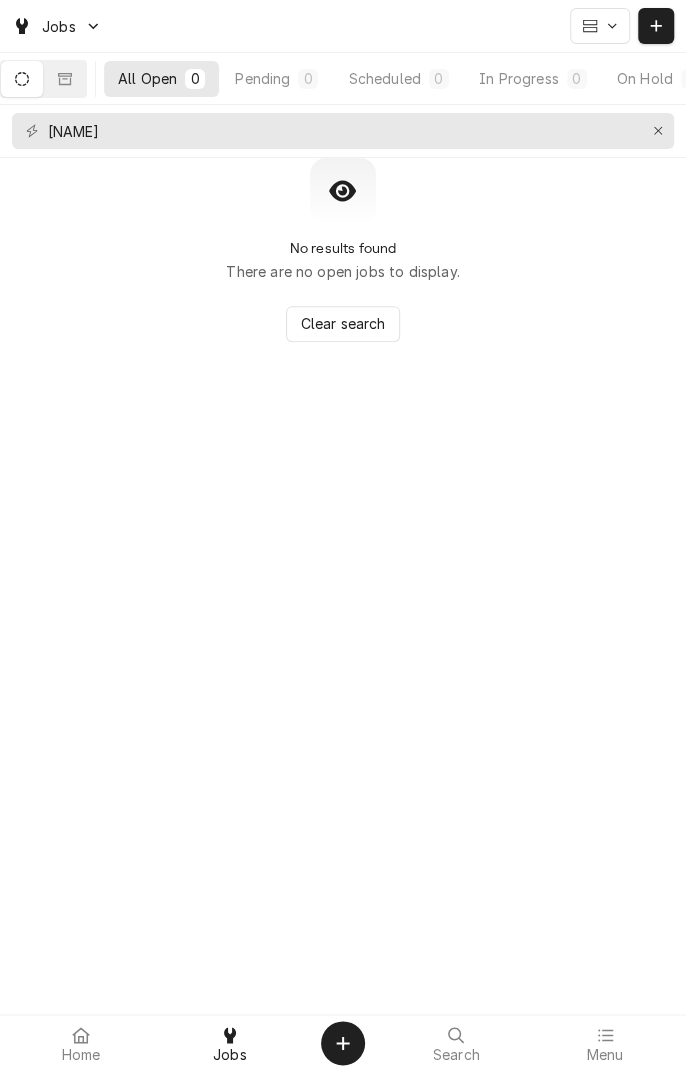 click at bounding box center (612, 26) 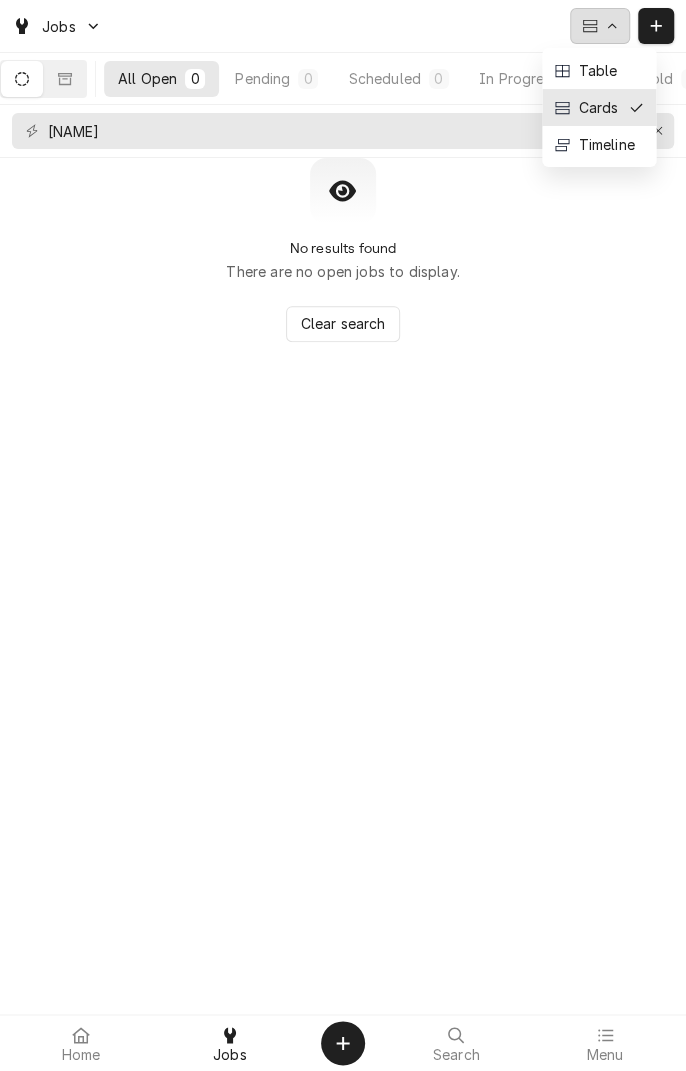 click at bounding box center [600, 26] 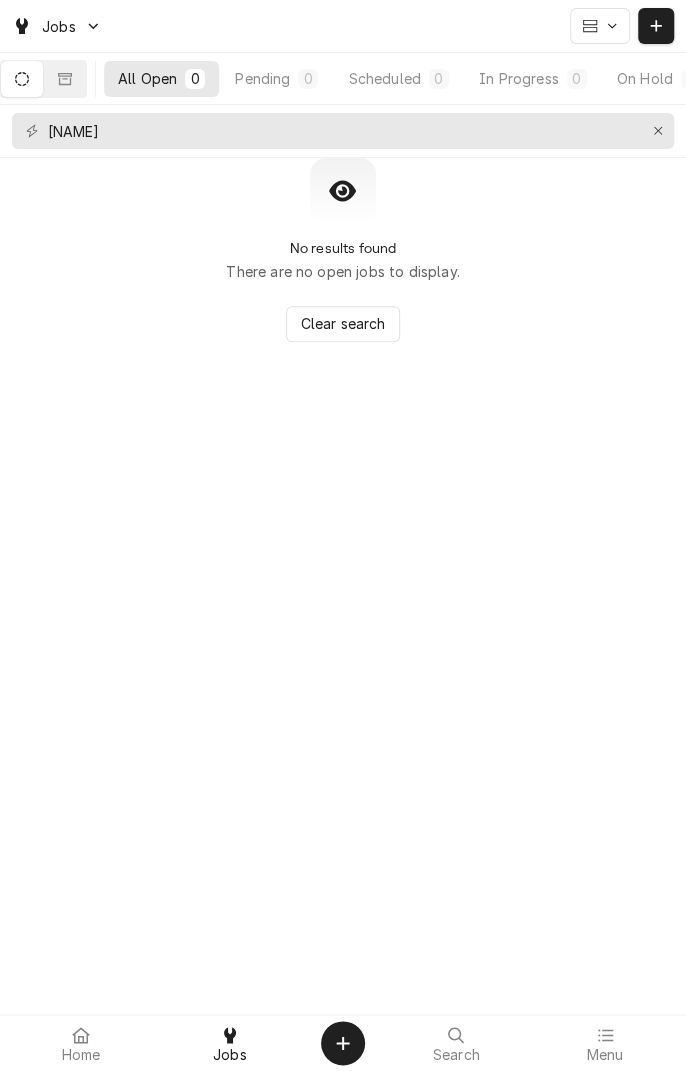 click 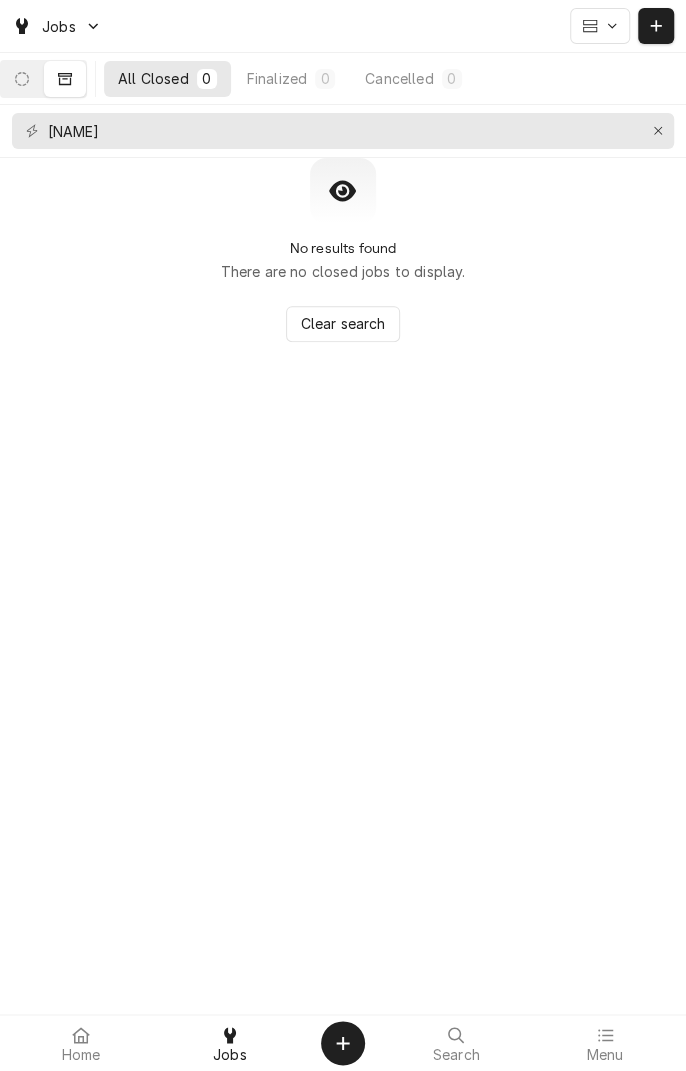 click at bounding box center (22, 79) 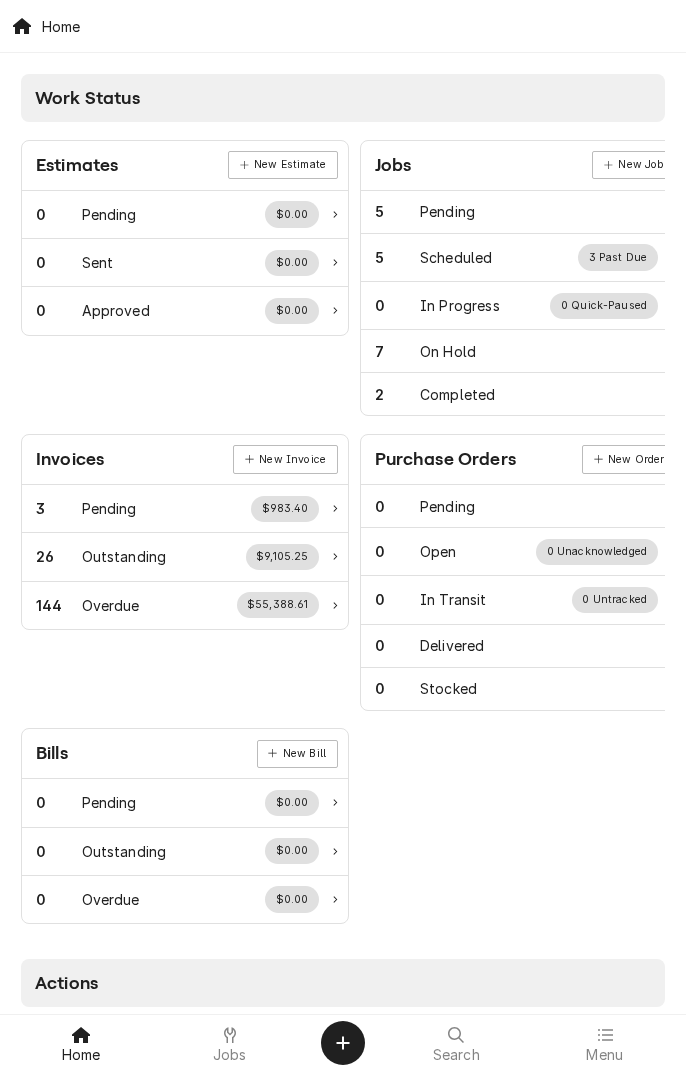 scroll, scrollTop: 0, scrollLeft: 0, axis: both 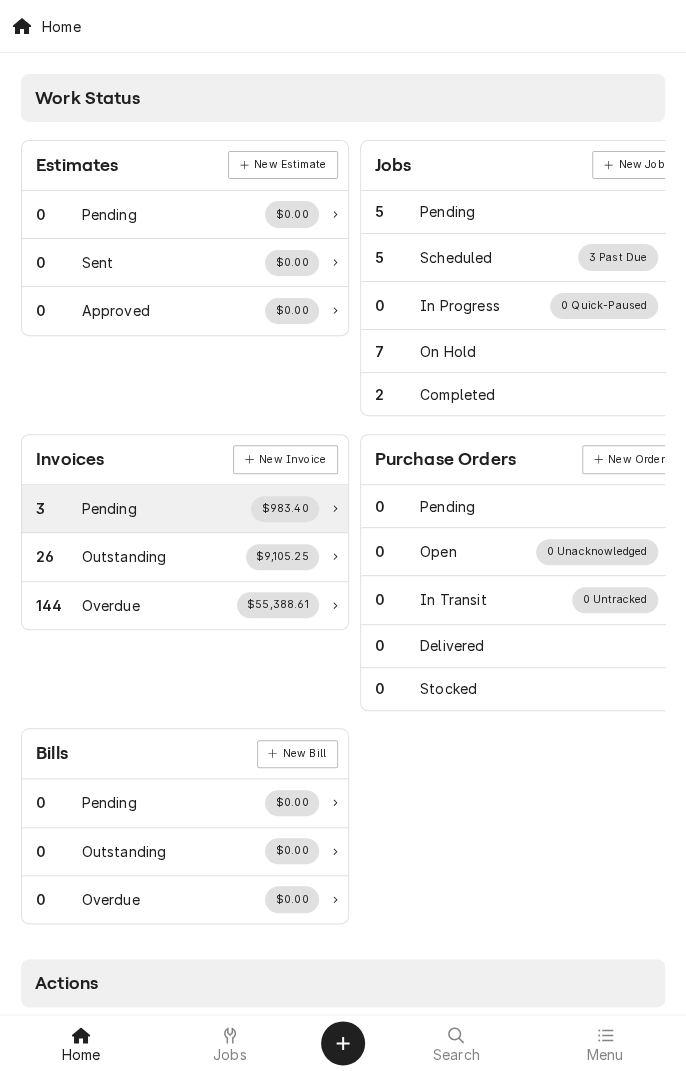 click on "Pending" at bounding box center (109, 508) 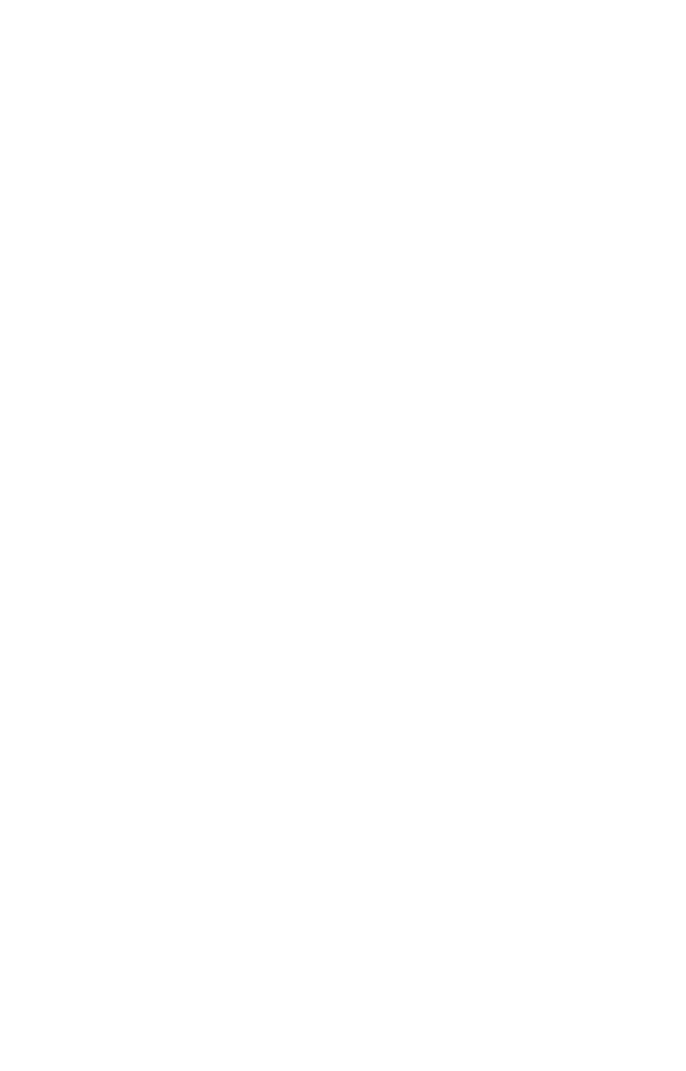 scroll, scrollTop: 0, scrollLeft: 0, axis: both 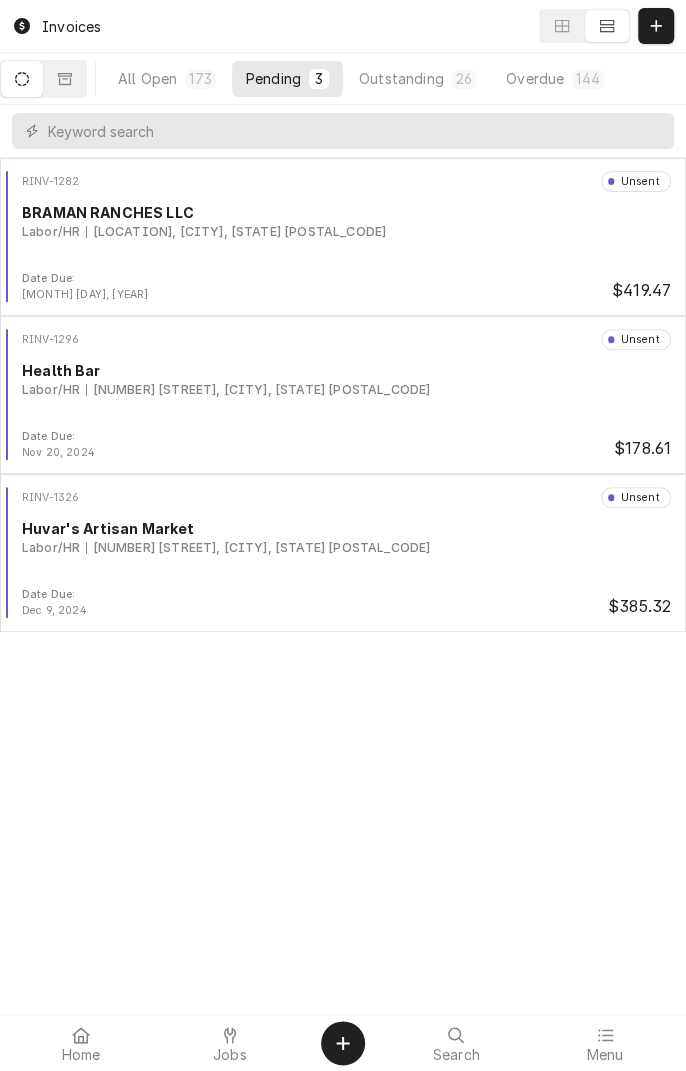 click 